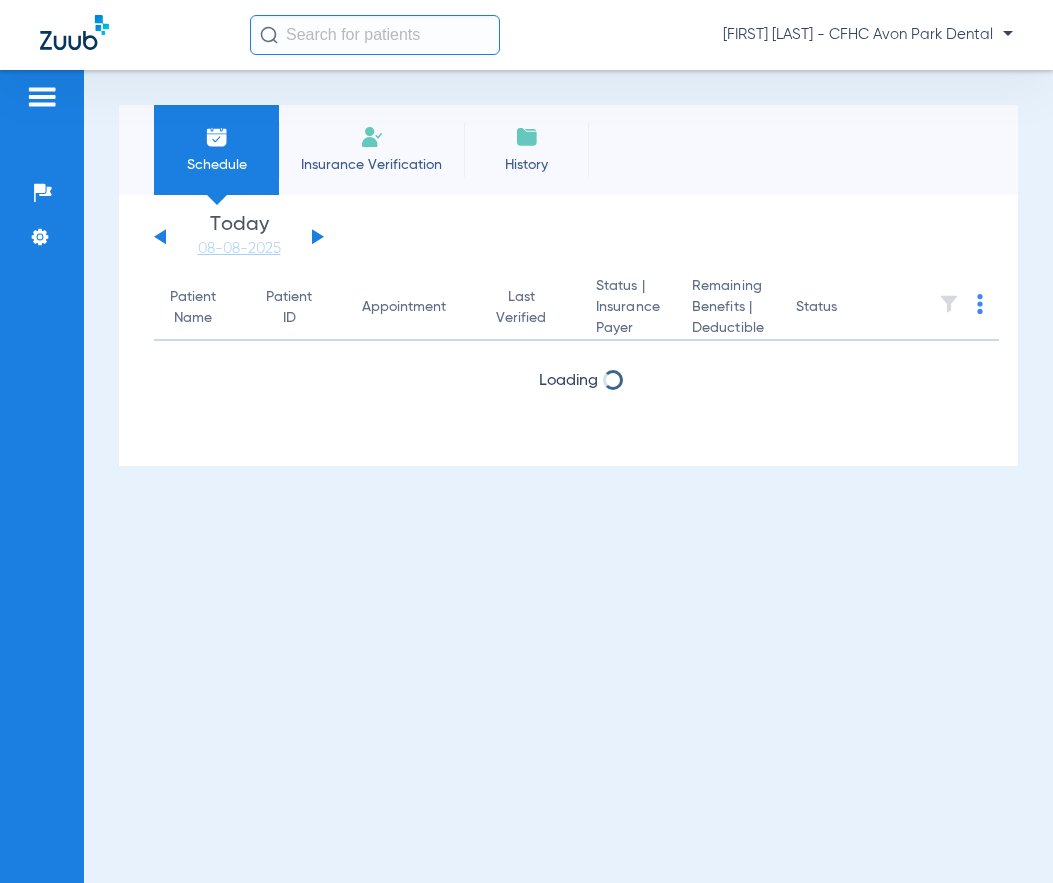 scroll, scrollTop: 0, scrollLeft: 0, axis: both 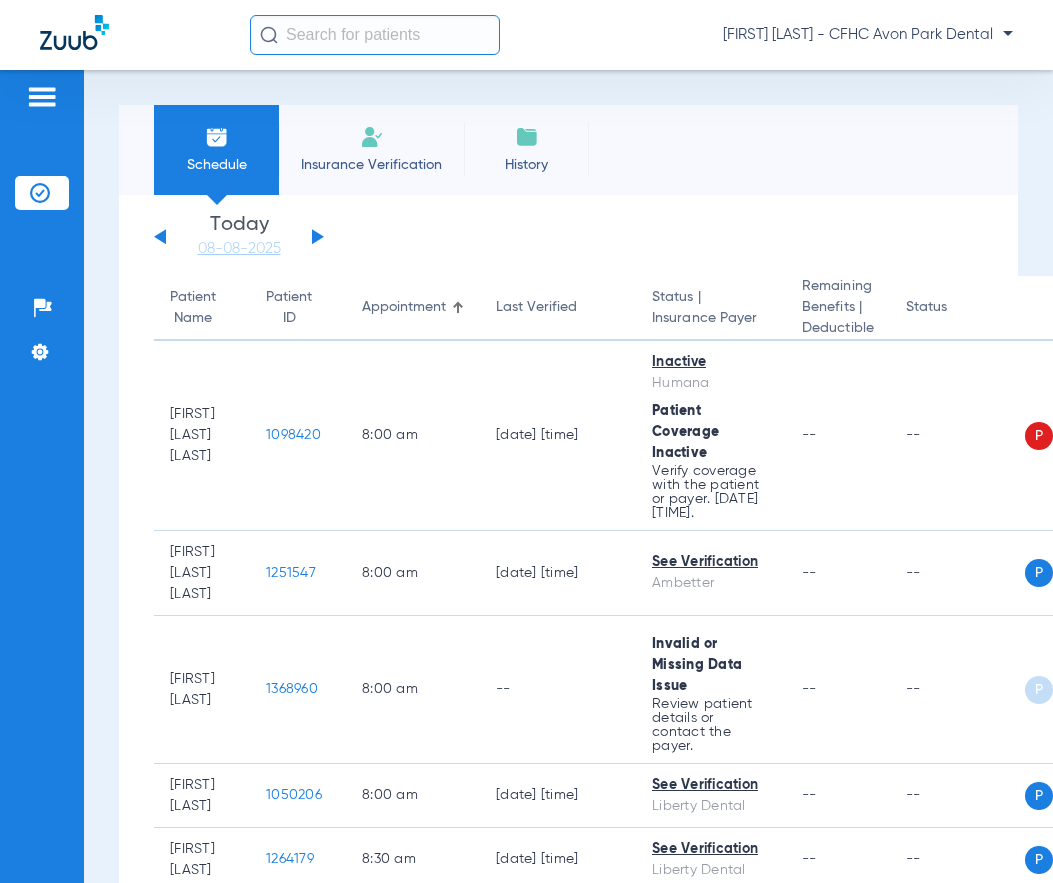 click 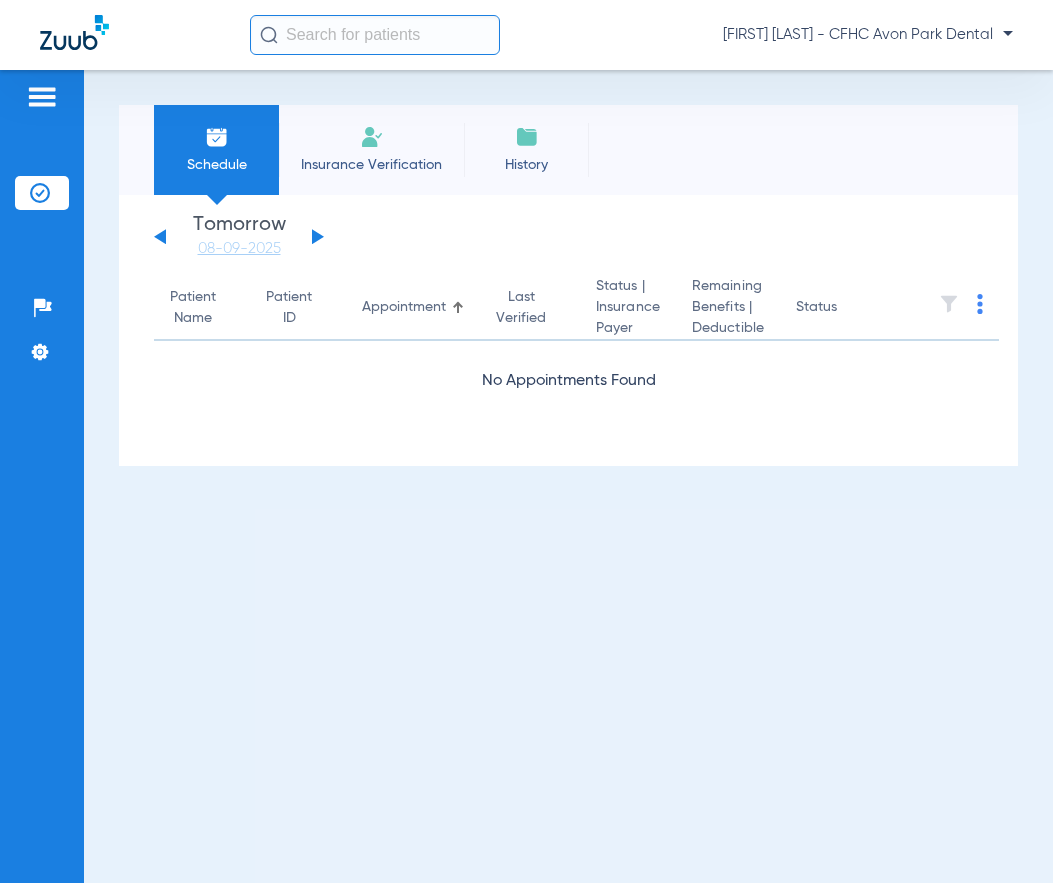 click 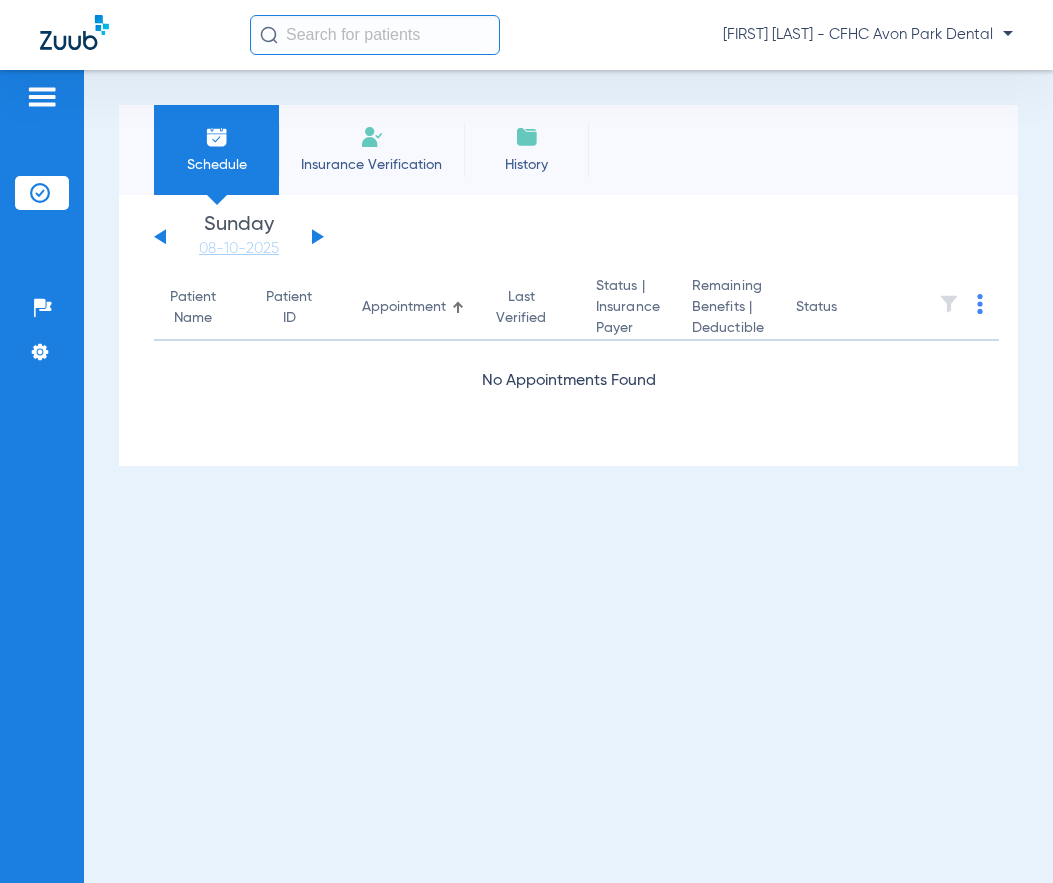 click 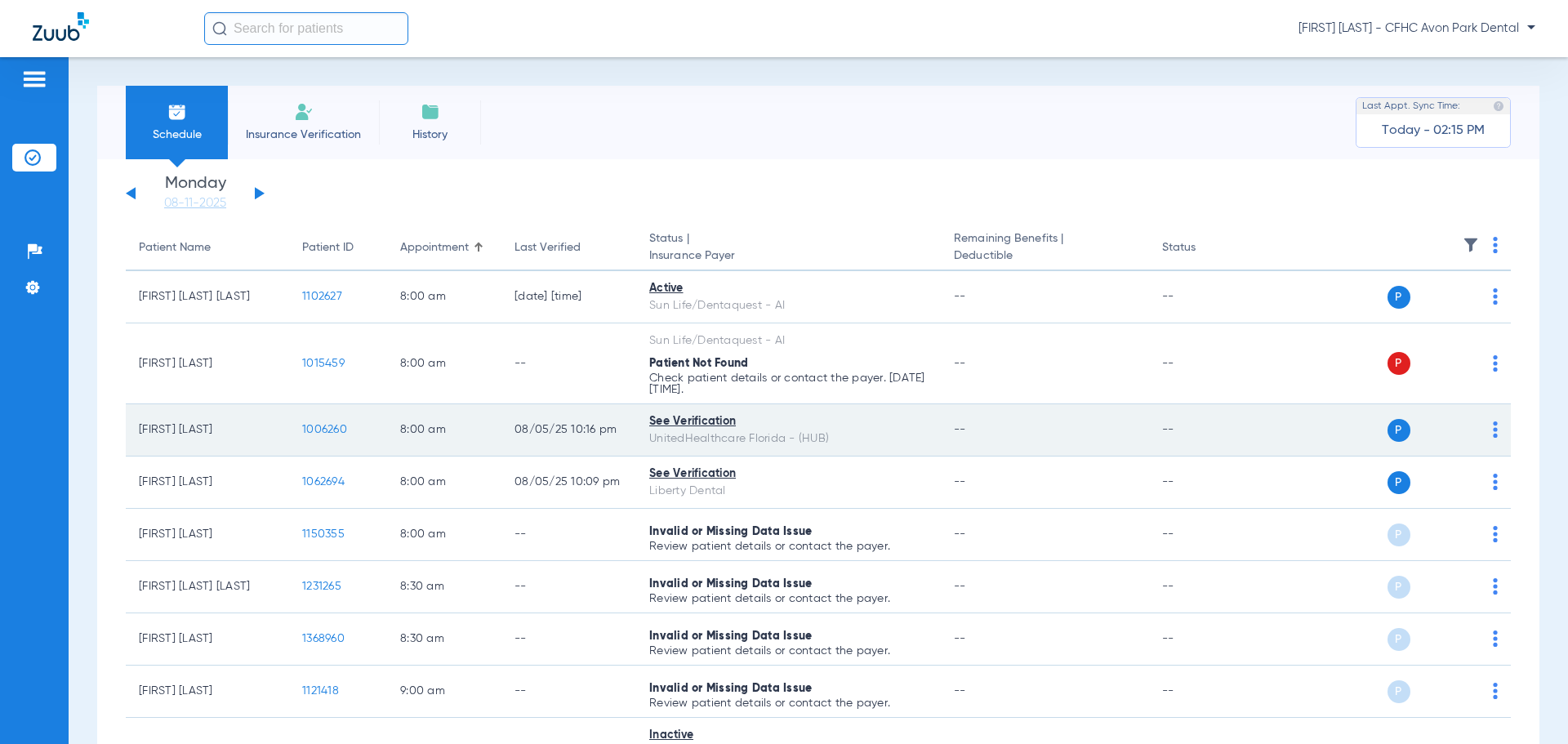 click on "See Verification" 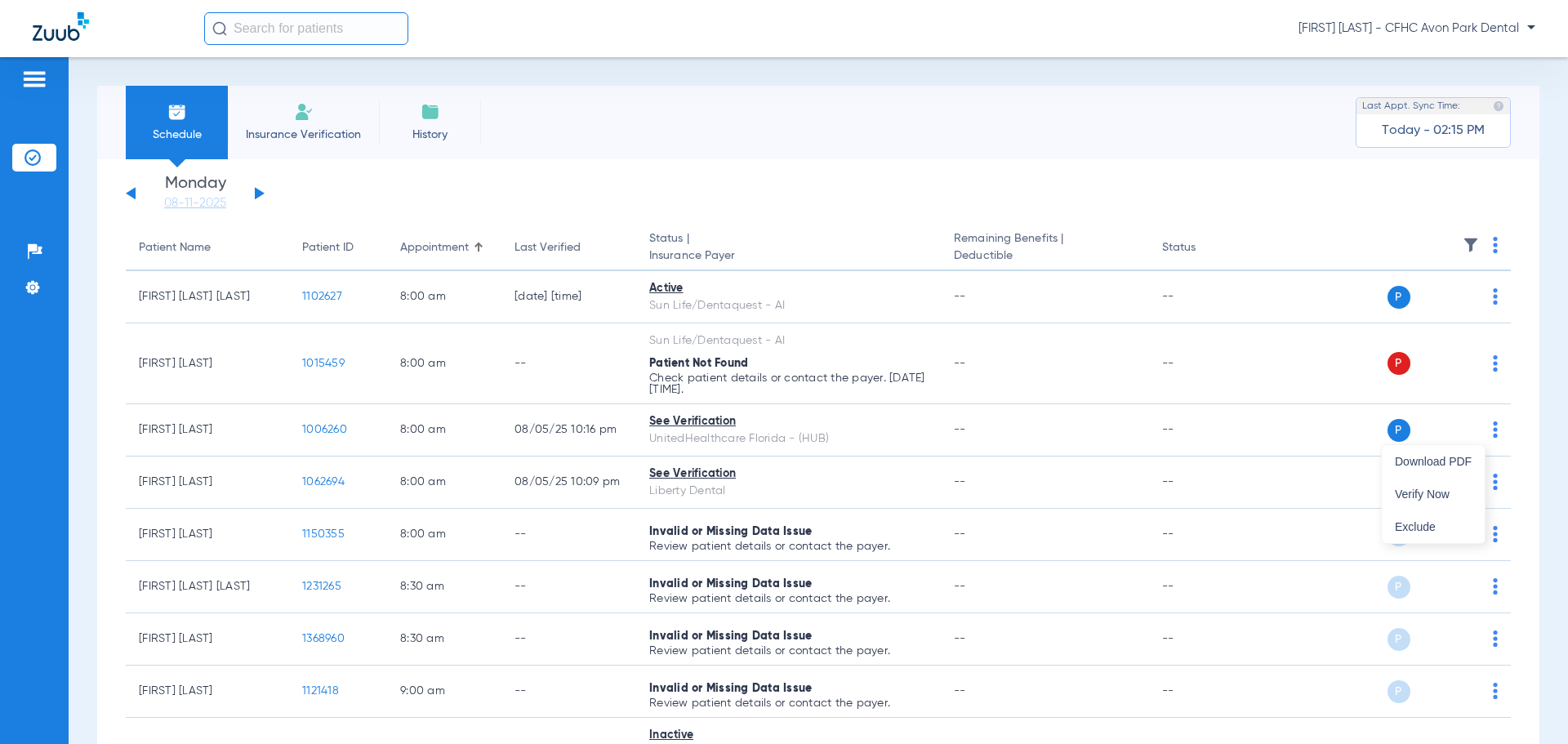 click at bounding box center (784, 372) 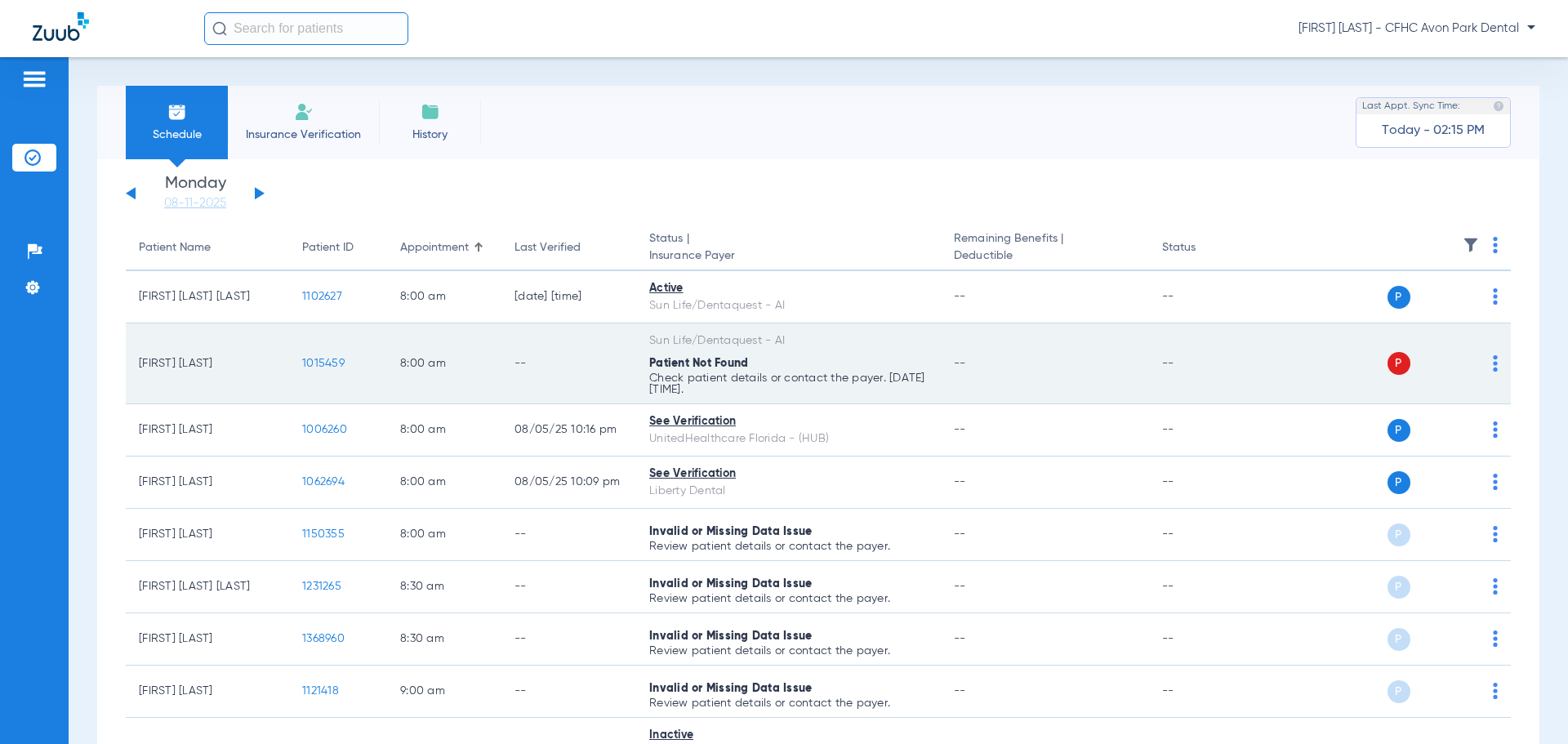 click on "1015459" 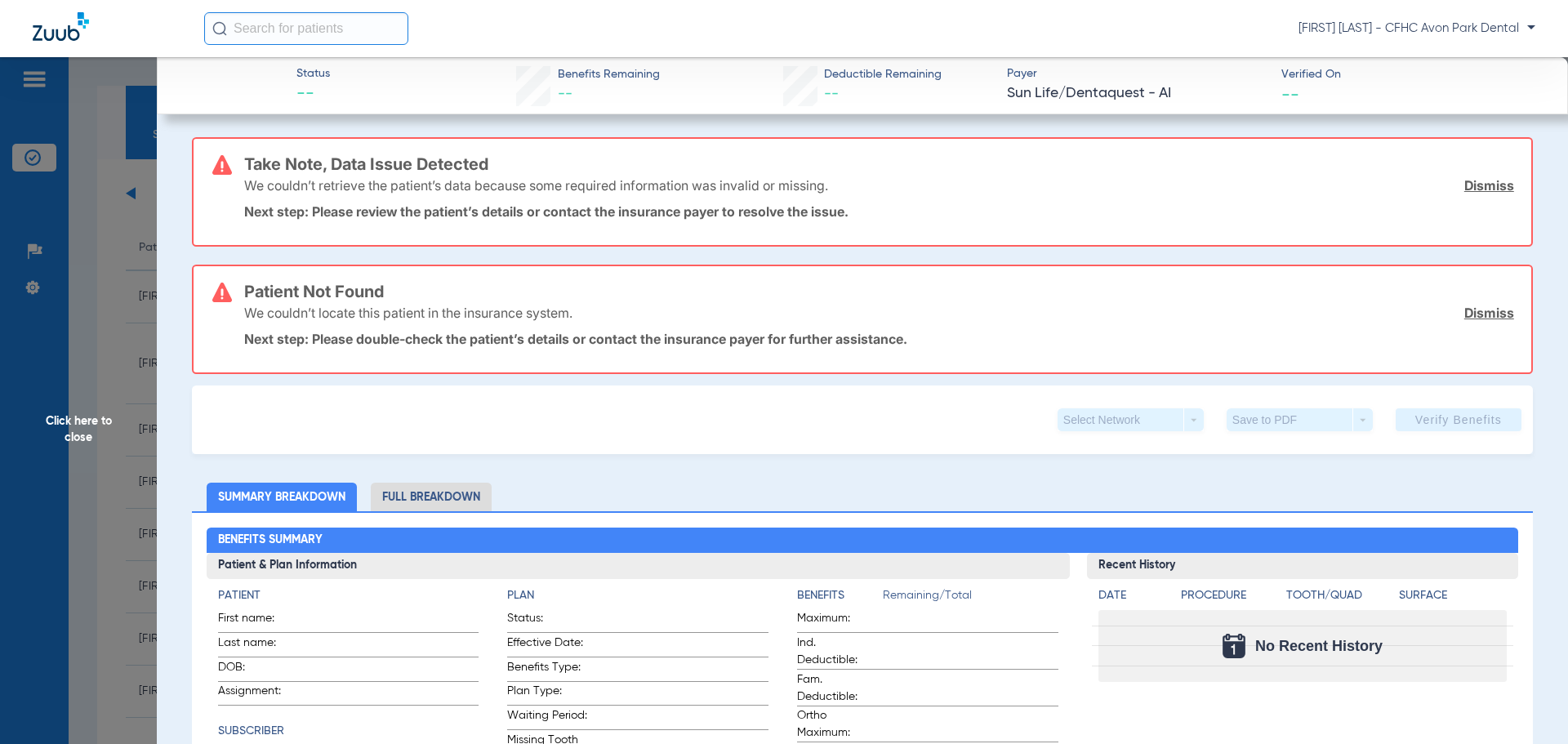 click on "Dismiss" 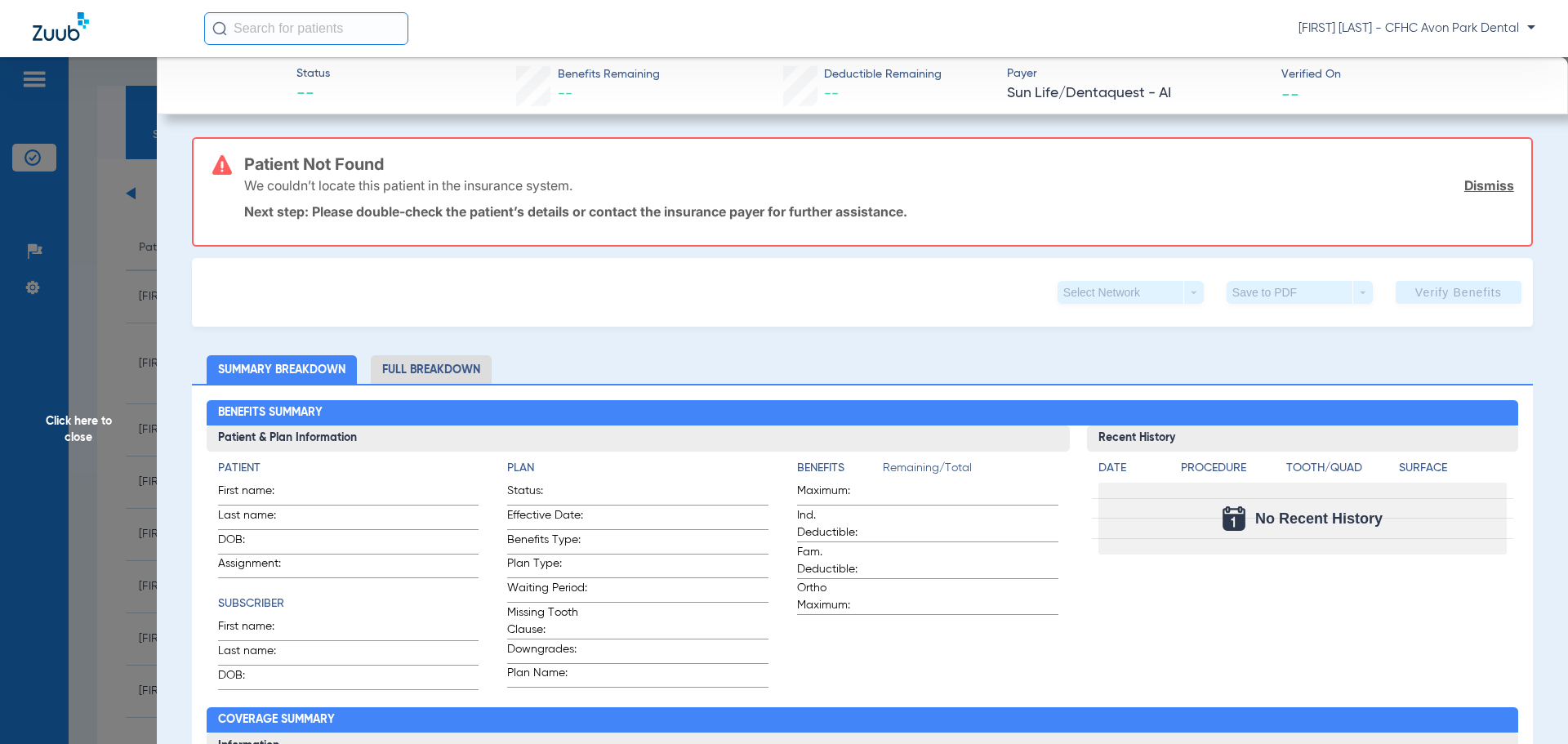 click on "Dismiss" 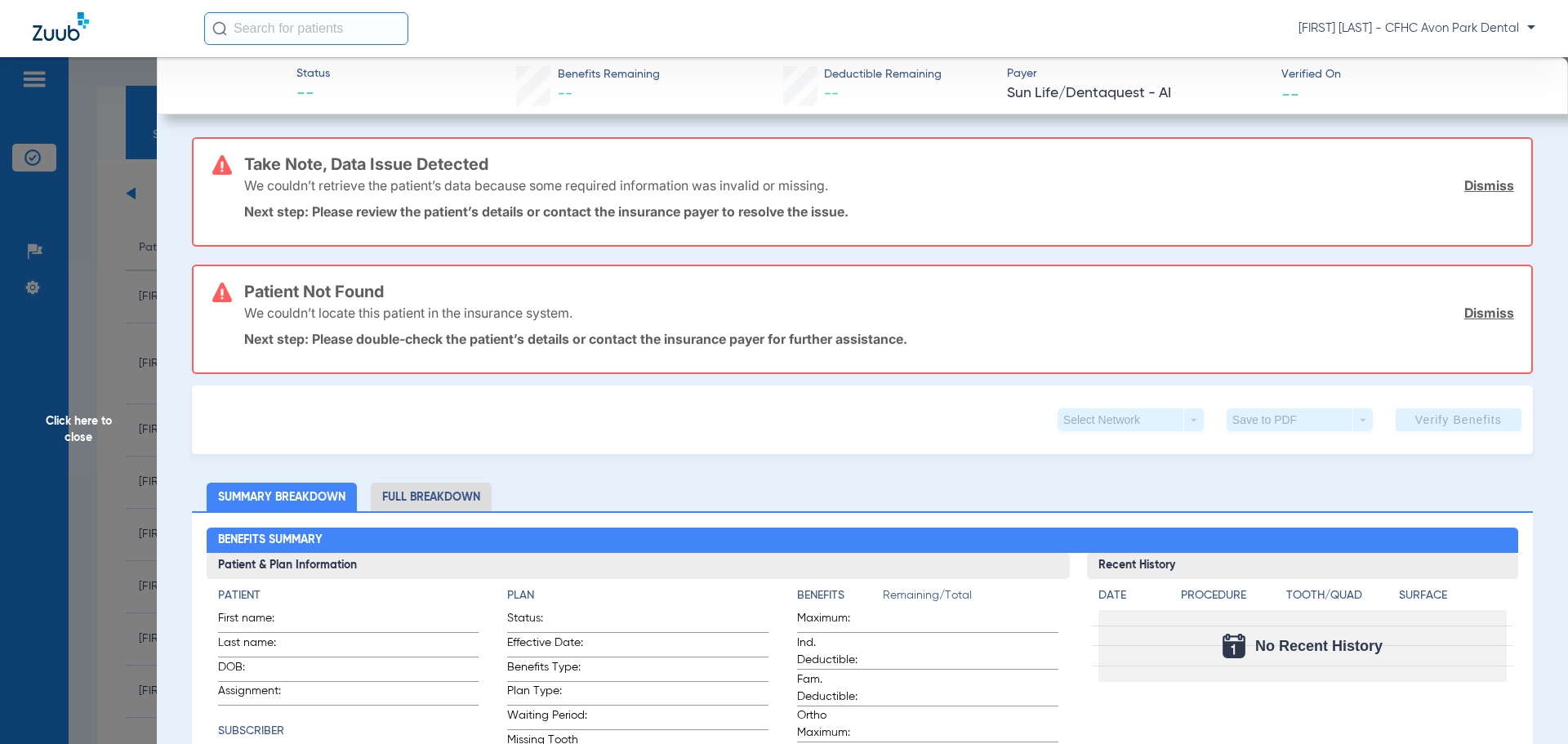 click on "Dismiss" 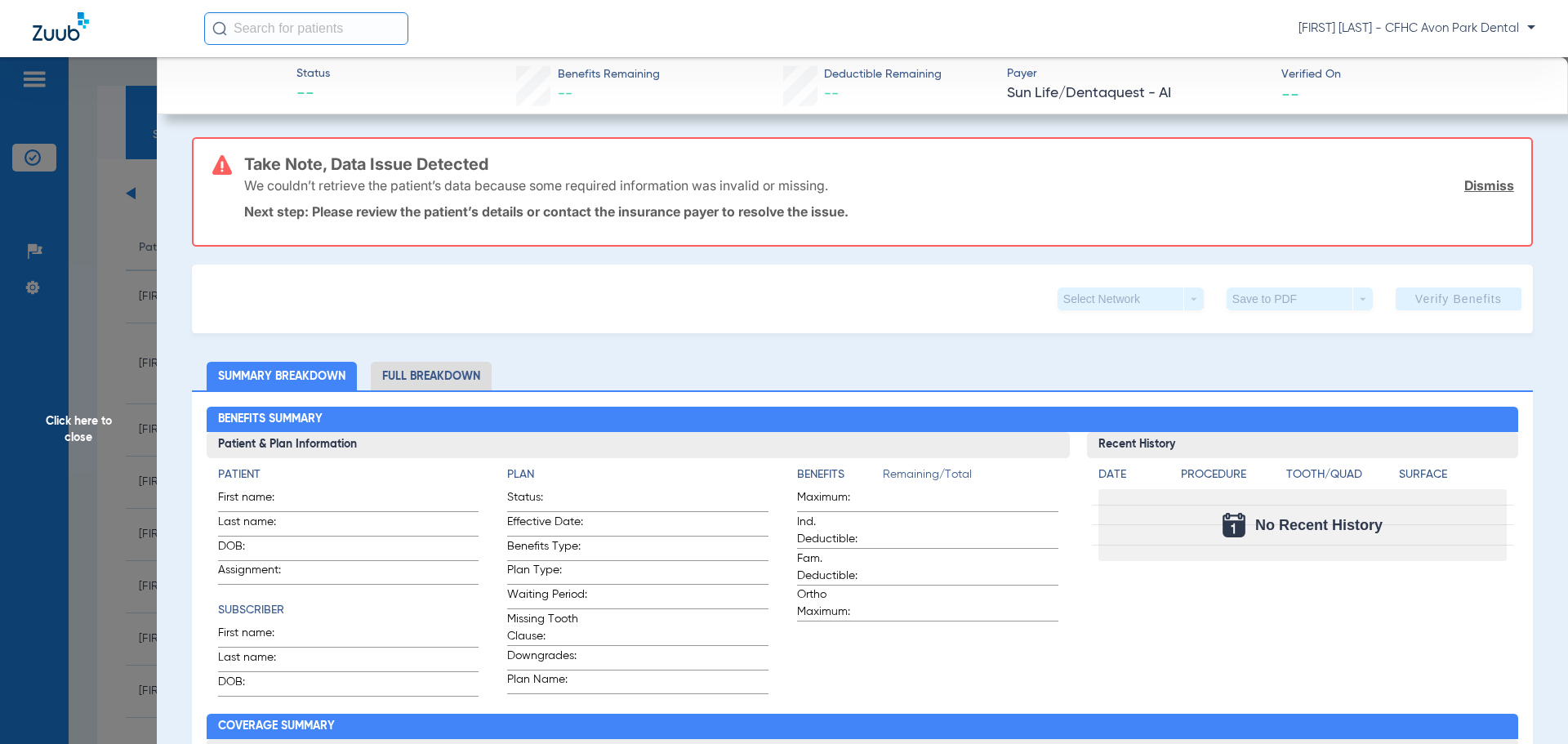 click on "Dismiss" 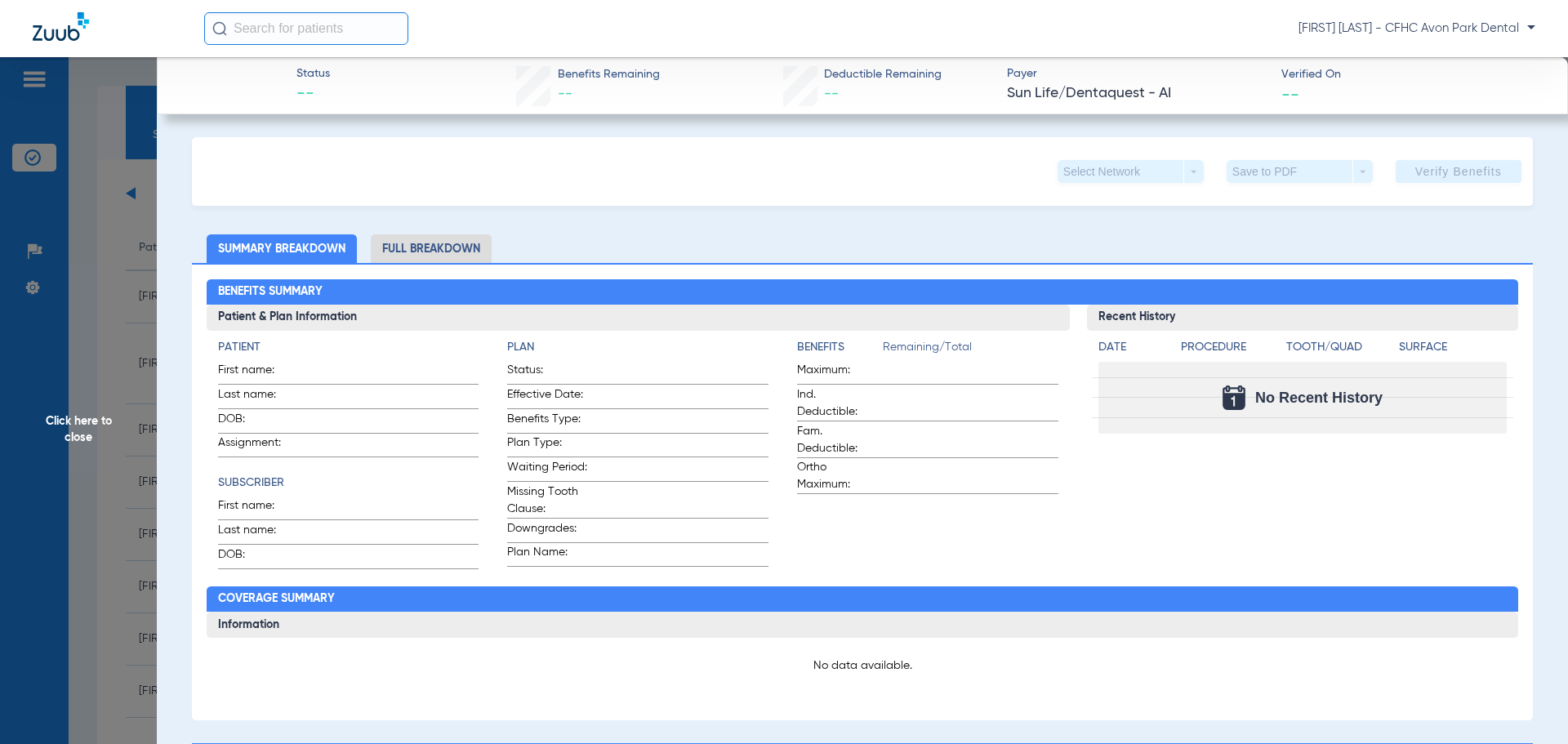 click on "--" 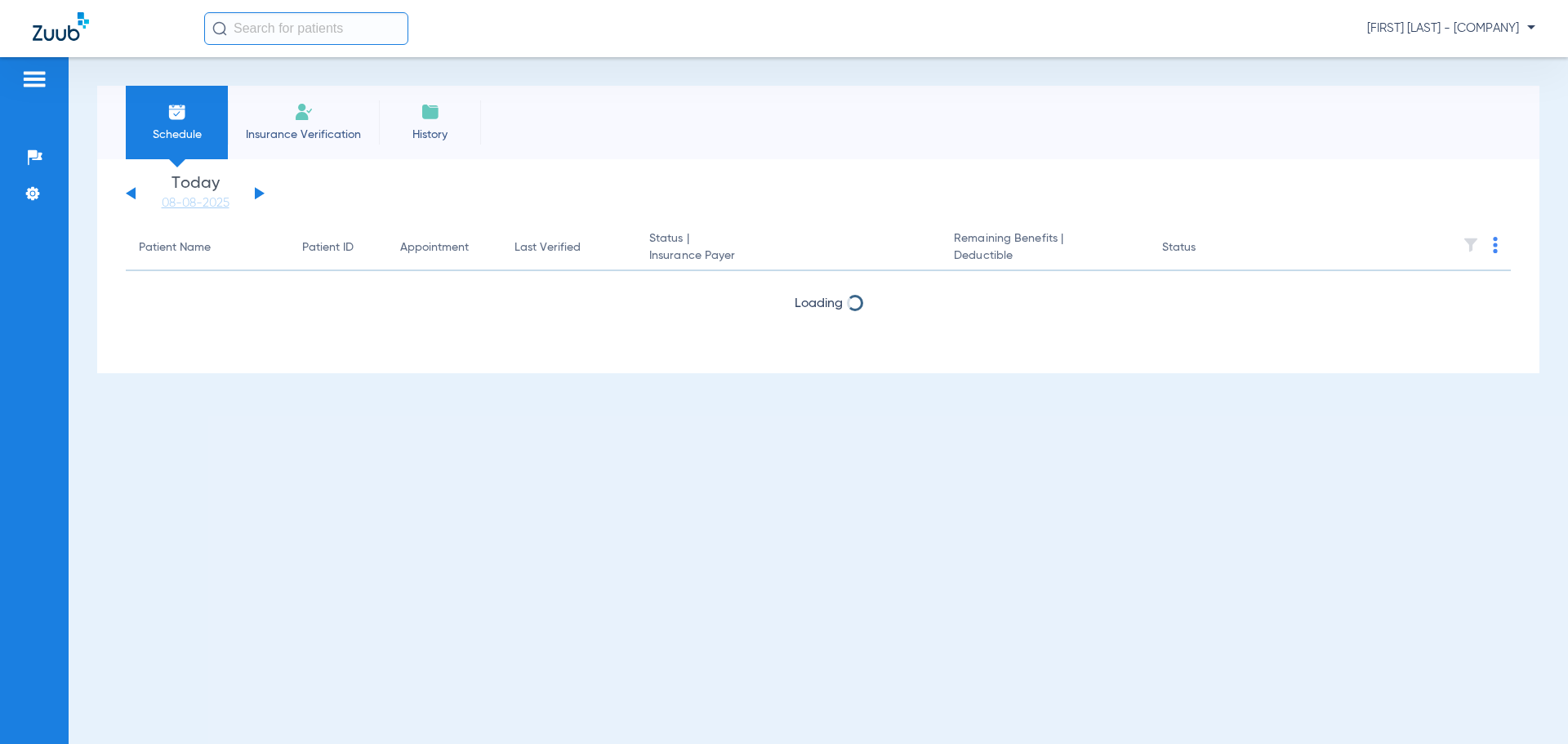 scroll, scrollTop: 0, scrollLeft: 0, axis: both 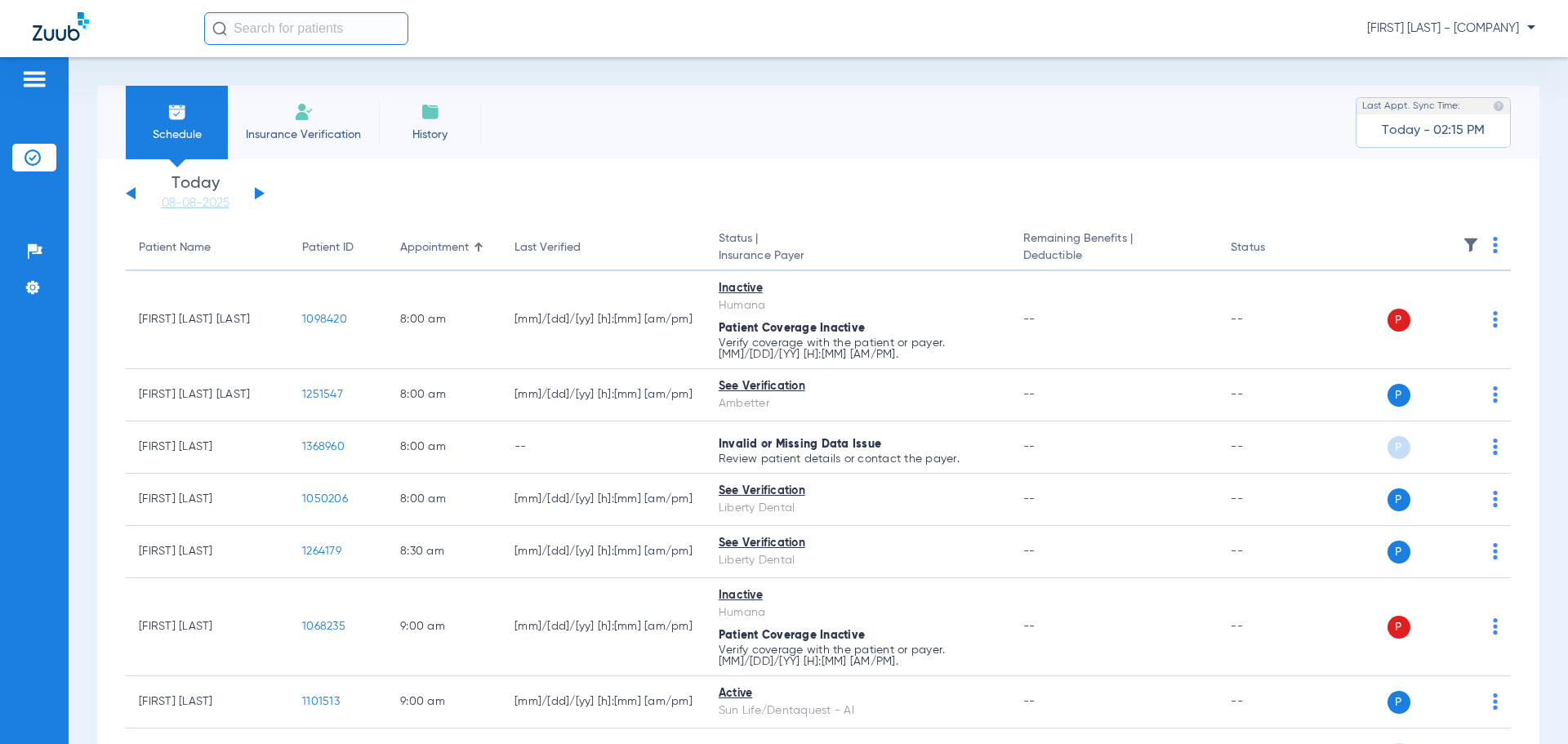 click on "Wednesday   06-04-2025   Thursday   06-05-2025   Friday   06-06-2025   Saturday   06-07-2025   Sunday   06-08-2025   Monday   06-09-2025   Tuesday   06-10-2025   Wednesday   06-11-2025   Thursday   06-12-2025   Friday   06-13-2025   Saturday   06-14-2025   Sunday   06-15-2025   Monday   06-16-2025   Tuesday   06-17-2025   Wednesday   06-18-2025   Thursday   06-19-2025   Friday   06-20-2025   Saturday   06-21-2025   Sunday   06-22-2025   Monday   06-23-2025   Tuesday   06-24-2025   Wednesday   06-25-2025   Thursday   06-26-2025   Friday   06-27-2025   Saturday   06-28-2025   Sunday   06-29-2025   Monday   06-30-2025   Tuesday   07-01-2025   Wednesday   07-02-2025   Thursday   07-03-2025   Friday   07-04-2025   Saturday   07-05-2025   Sunday   07-06-2025   Monday   07-07-2025   Tuesday   07-08-2025   Wednesday   07-09-2025   Thursday   07-10-2025   Friday   07-11-2025   Saturday   07-12-2025   Sunday   07-13-2025   Monday   07-14-2025   Tuesday   07-15-2025   Wednesday   07-16-2025   Thursday   07-17-2025" 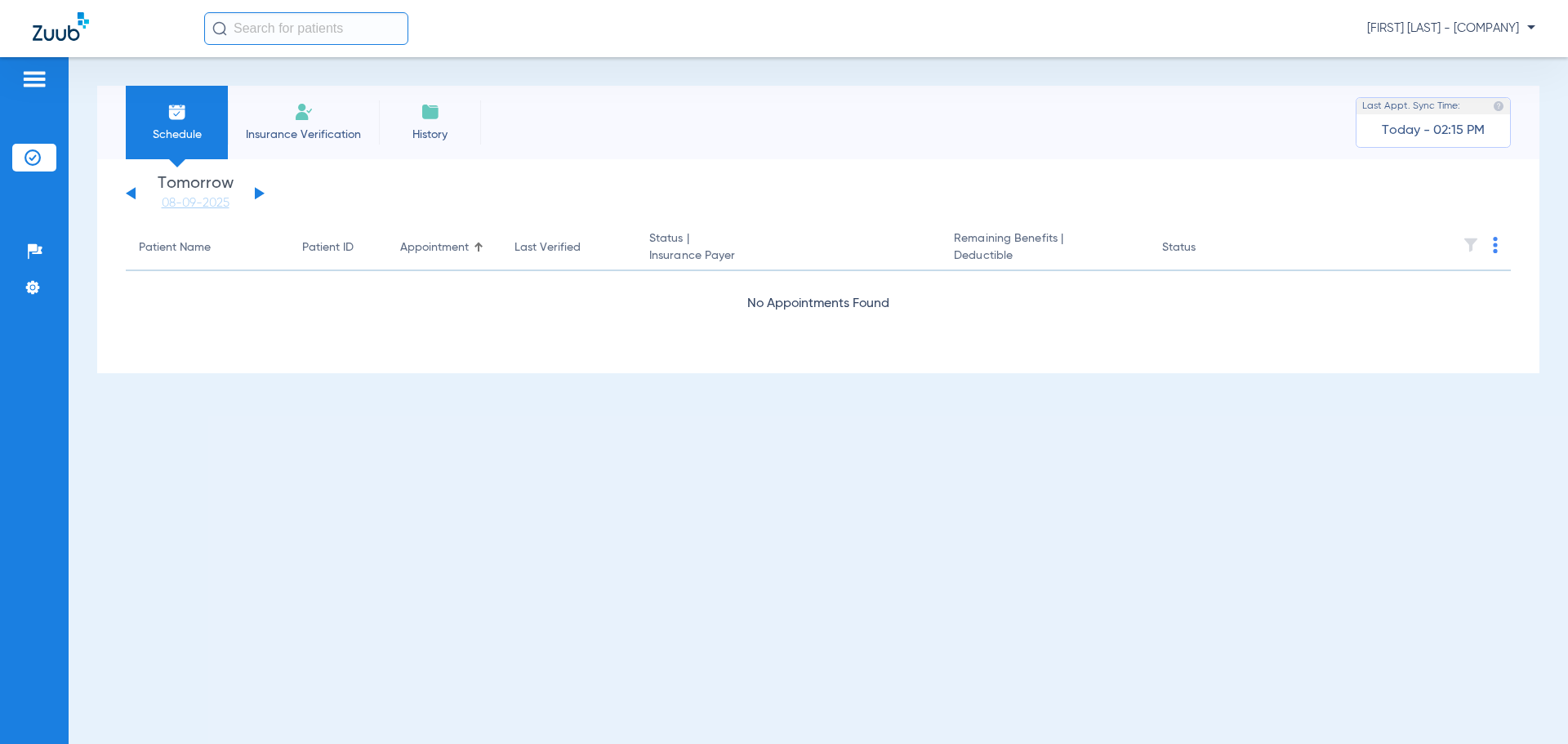 click 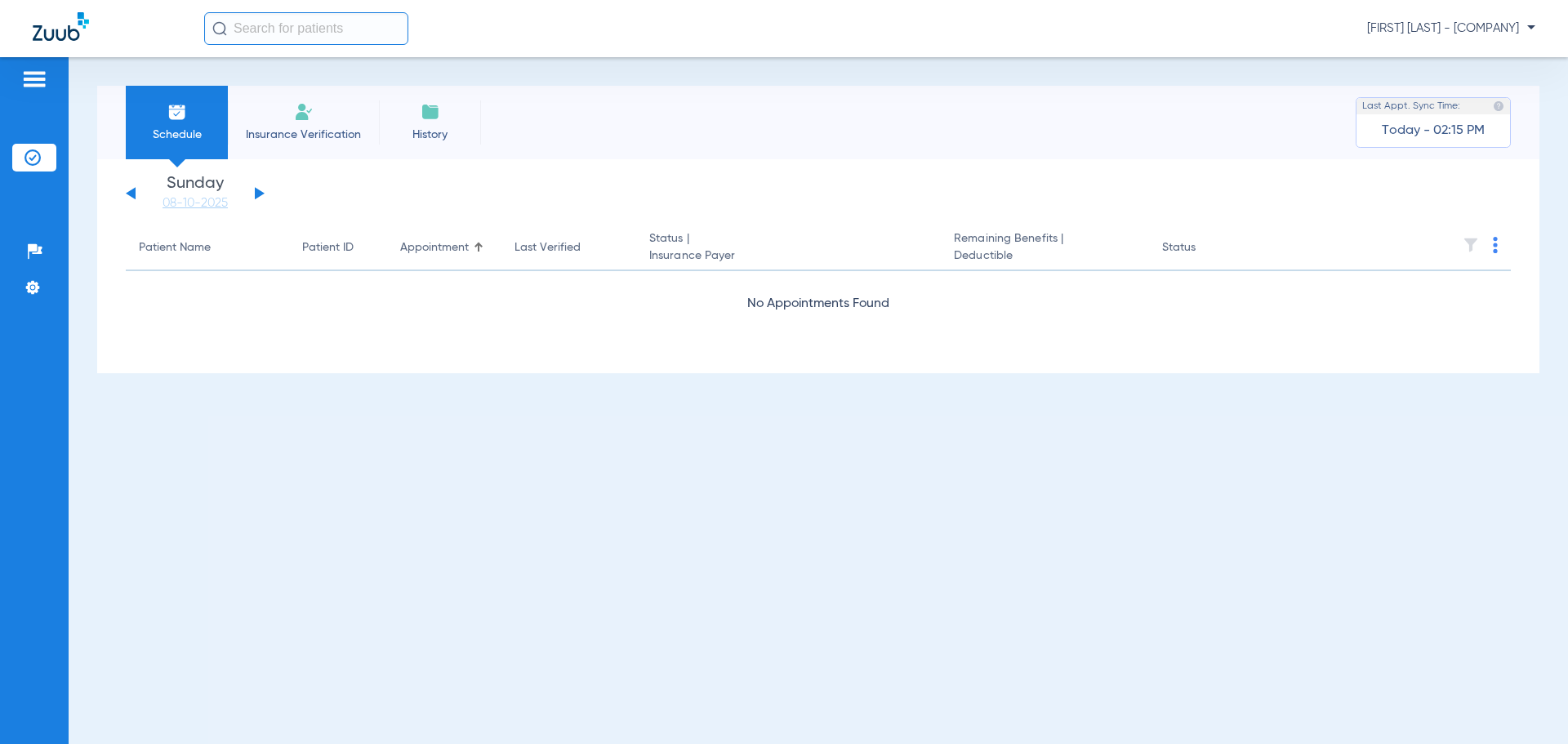 click 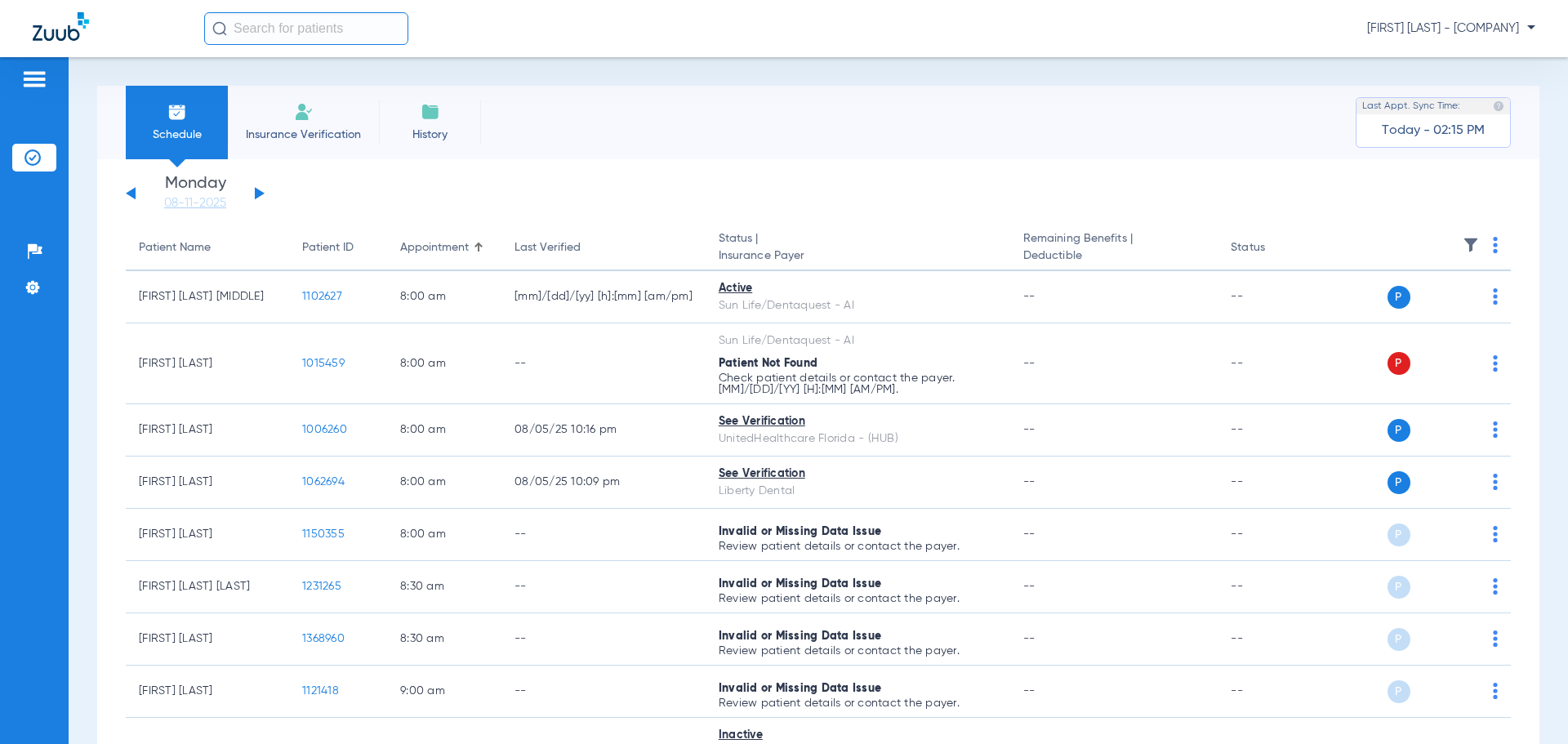 click 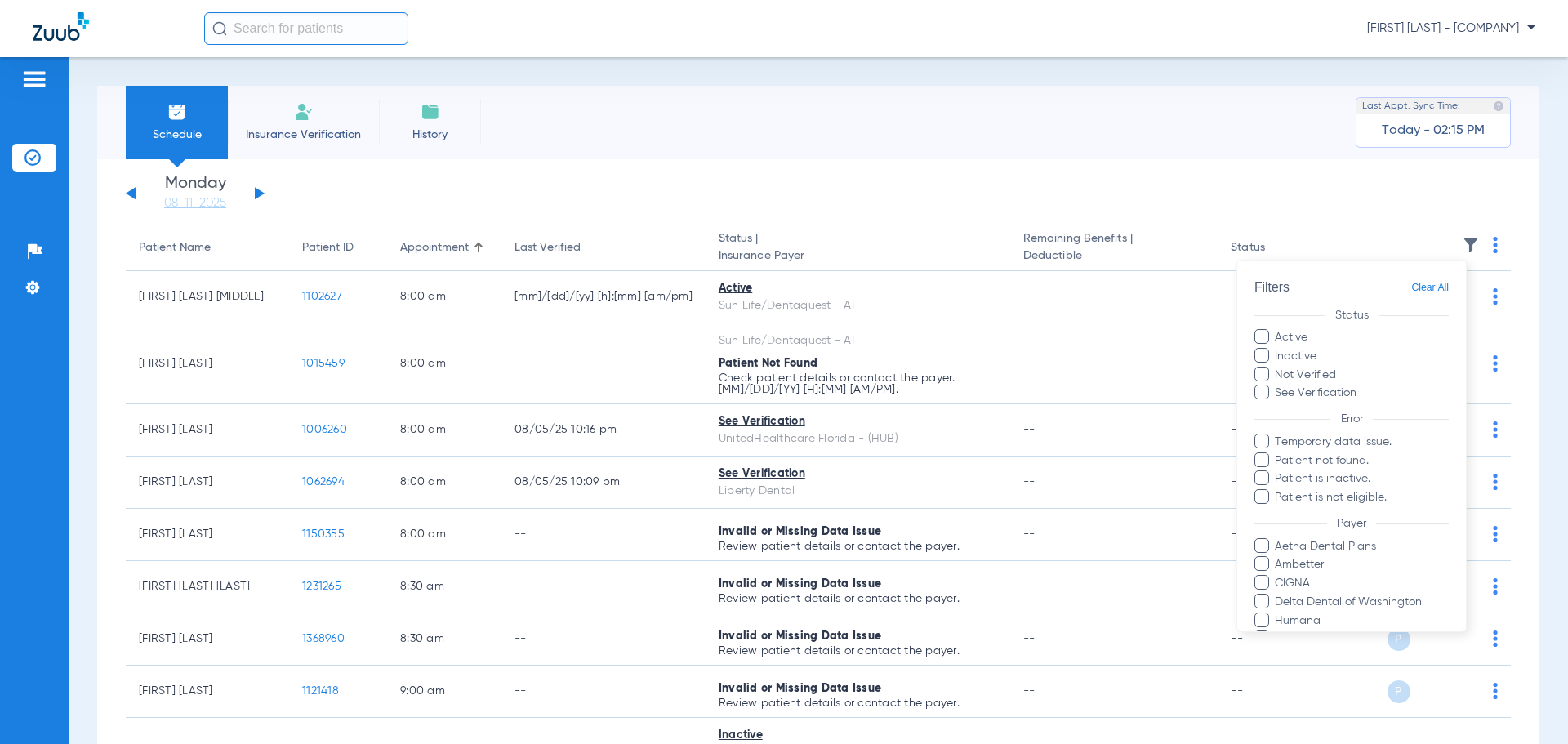 click at bounding box center [1262, 336] 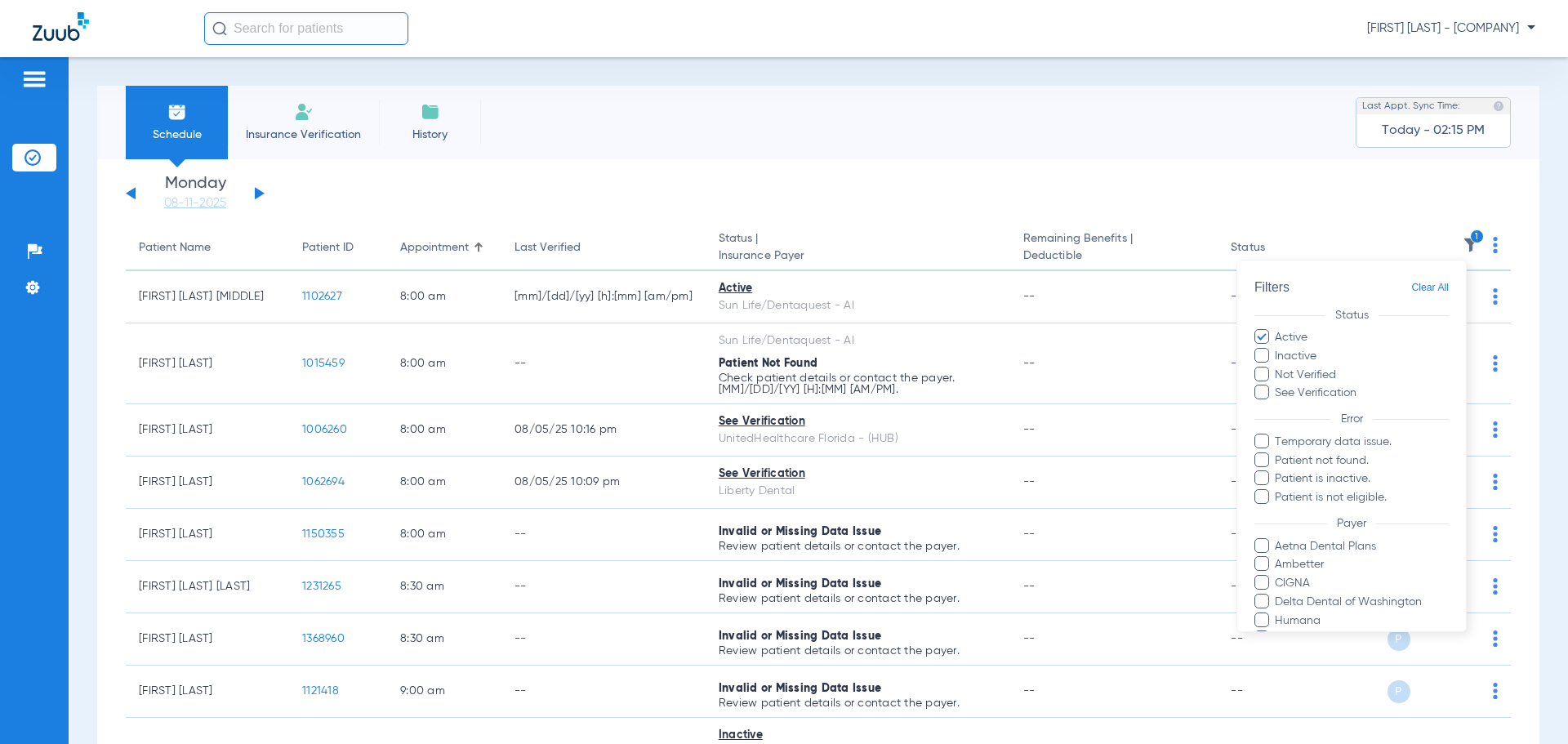click at bounding box center (1262, 374) 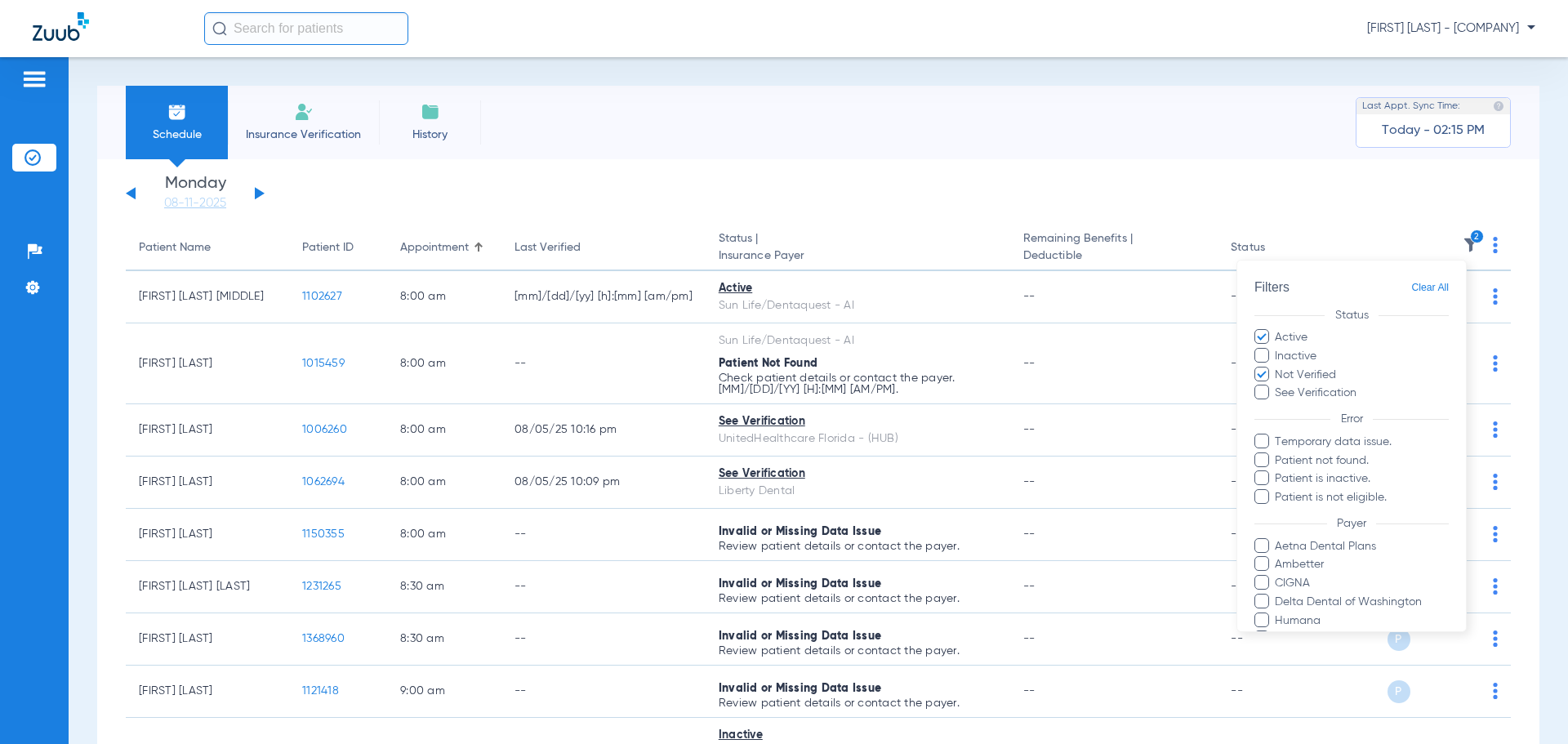 click at bounding box center (1262, 392) 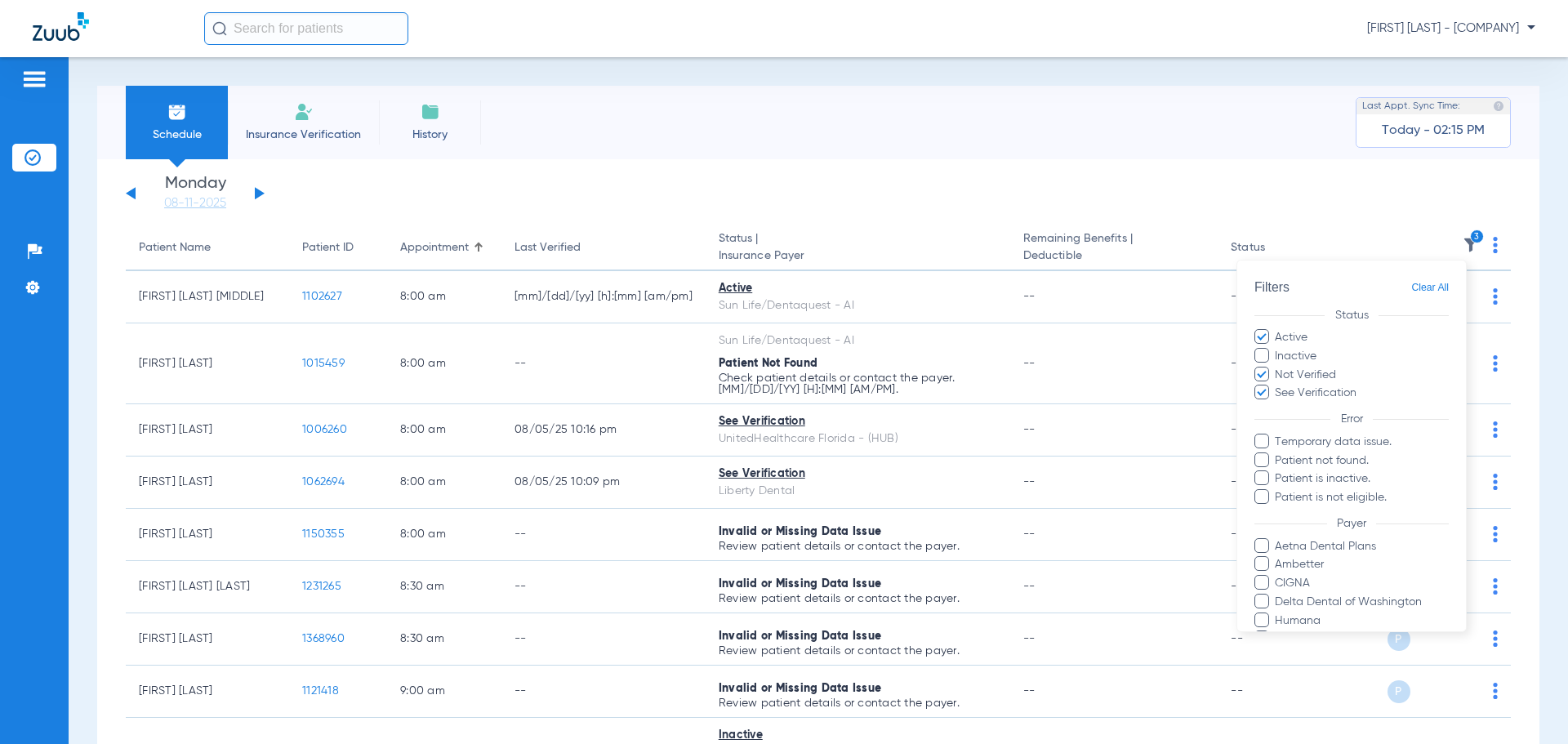 click at bounding box center (1262, 546) 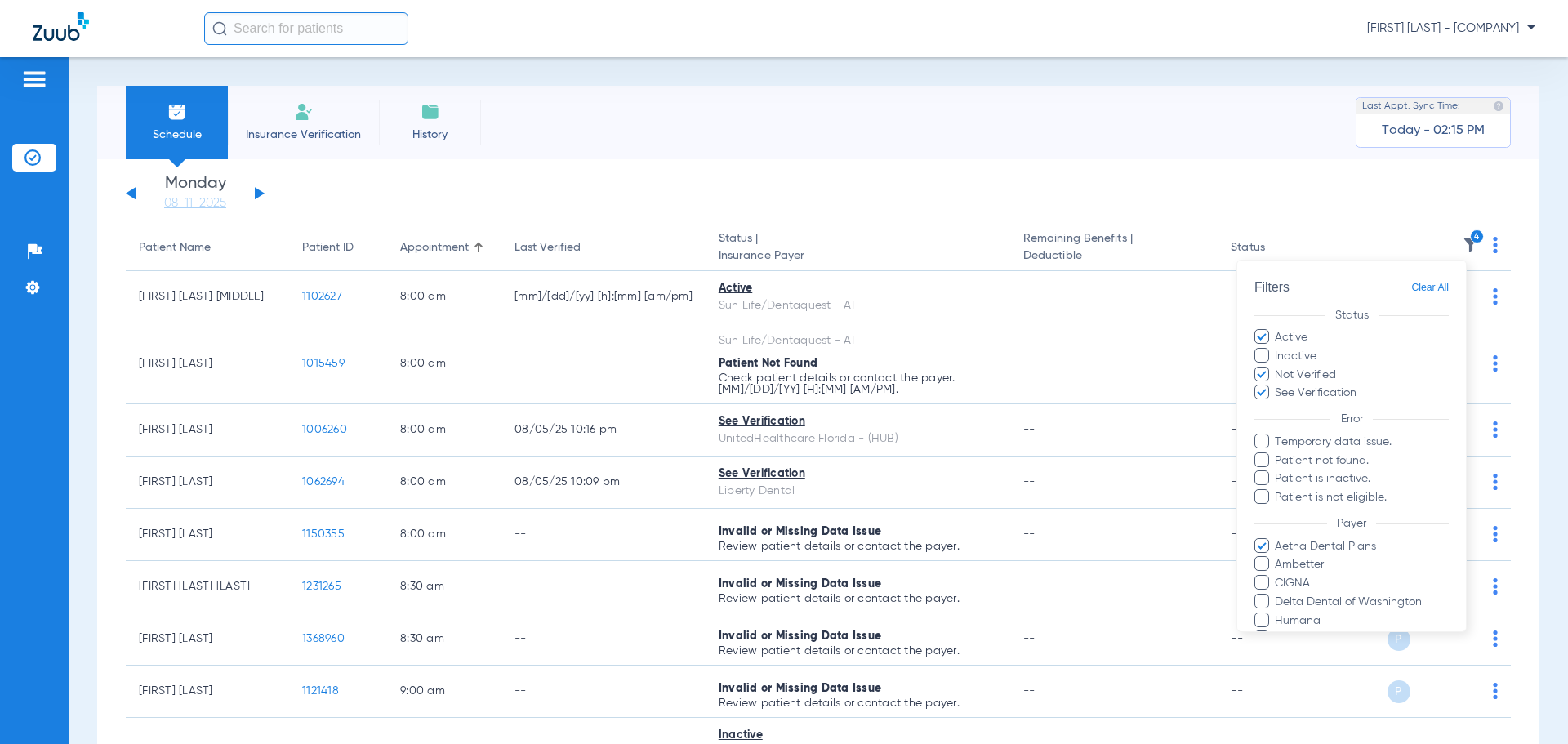 click at bounding box center (1262, 564) 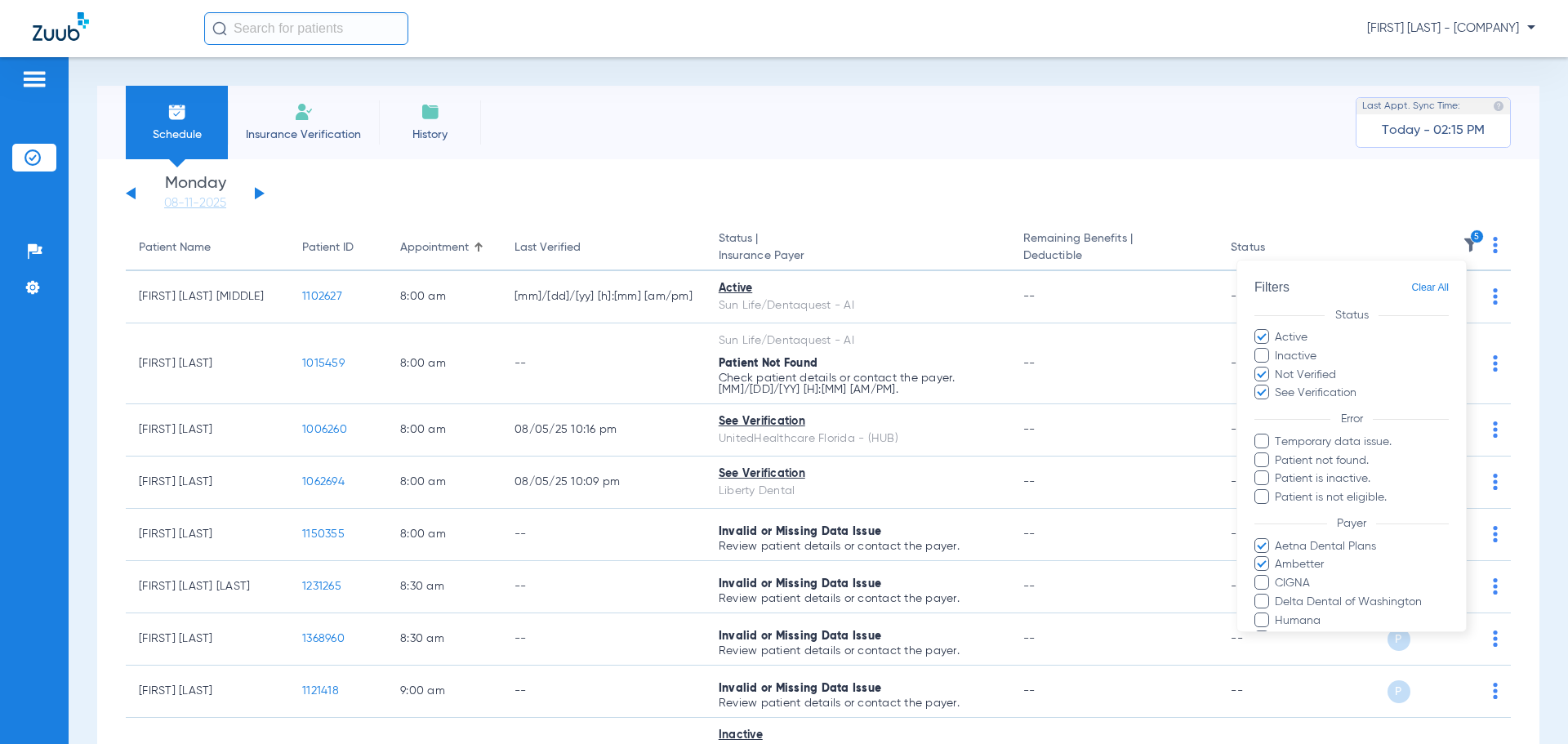 scroll, scrollTop: 163, scrollLeft: 0, axis: vertical 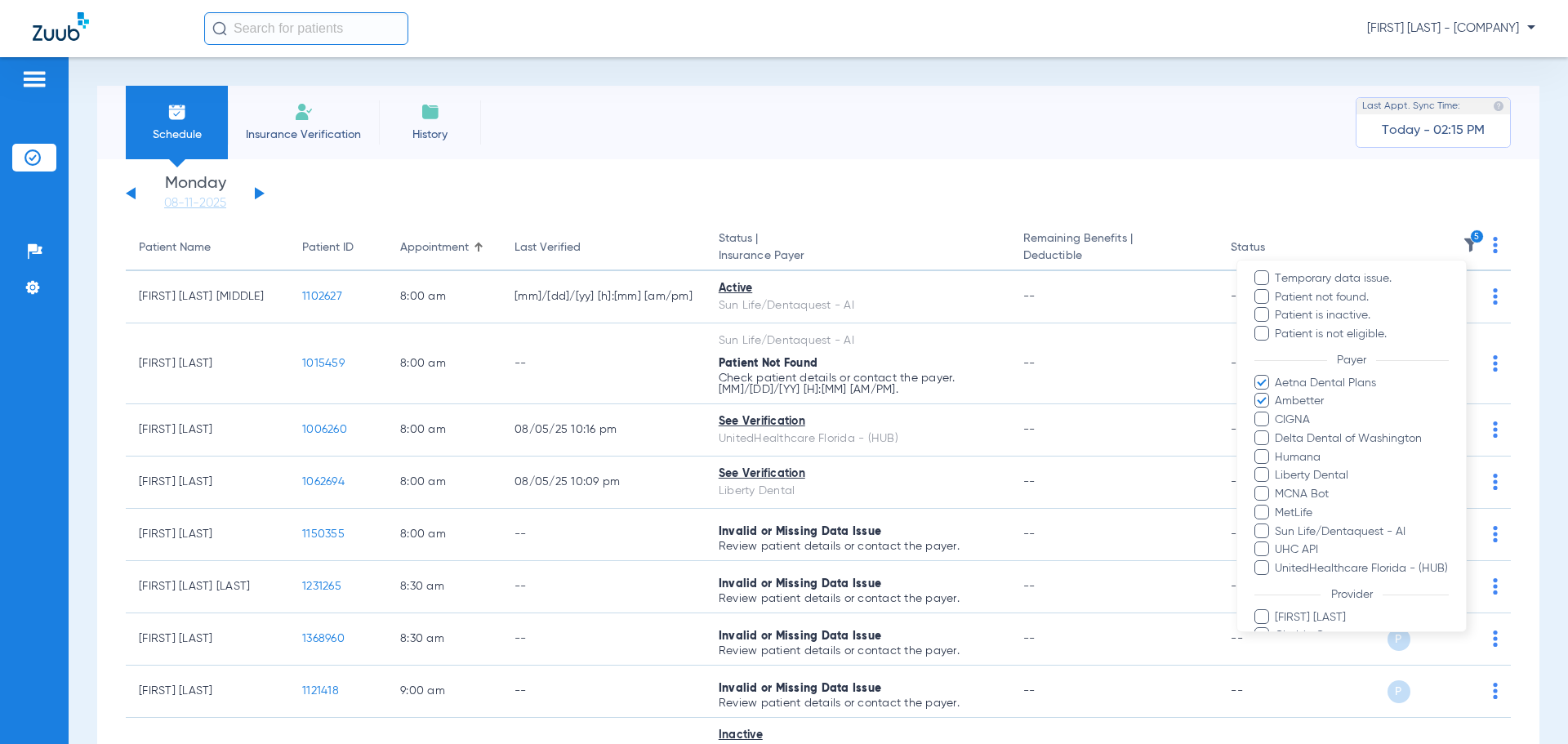 click at bounding box center (1262, 419) 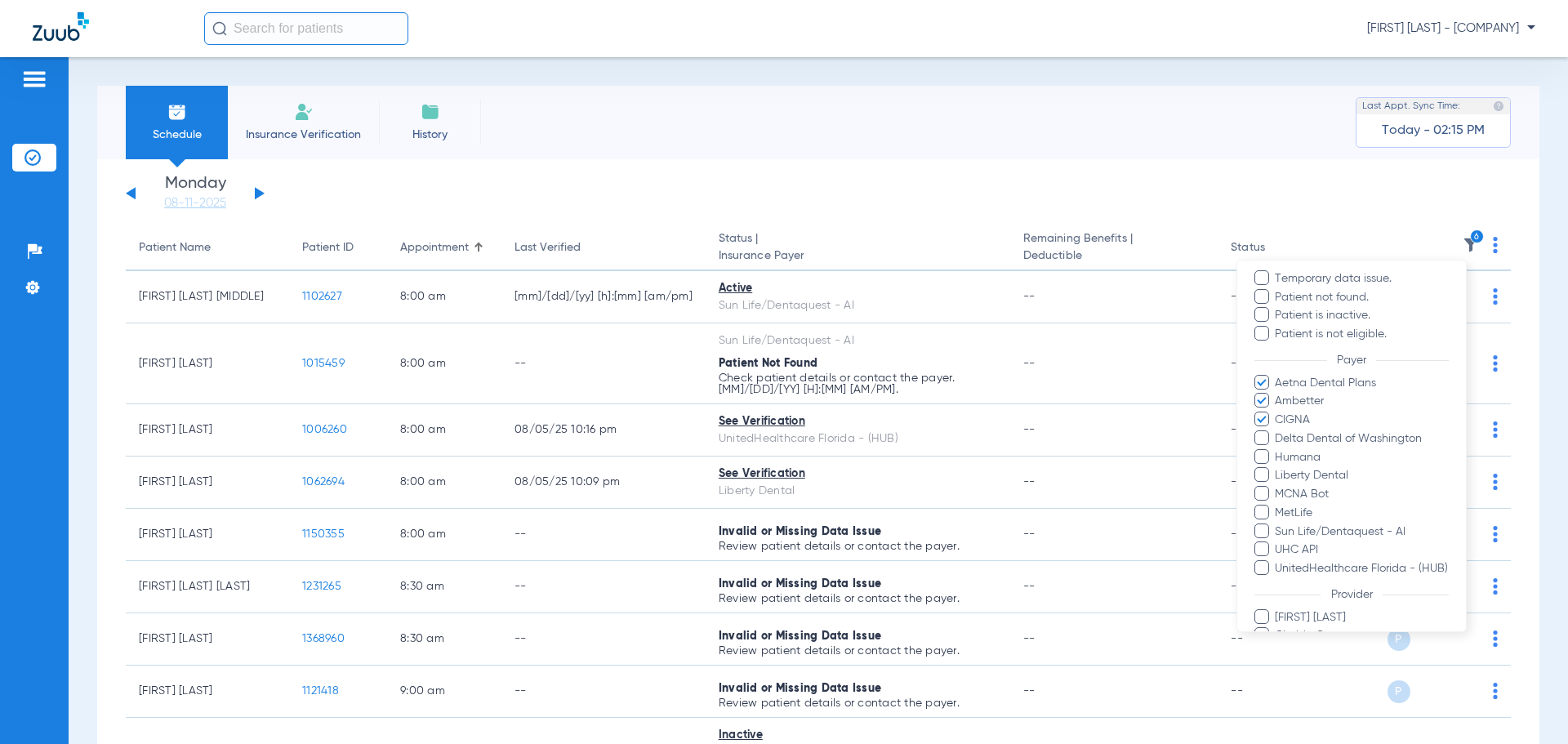 click on "Delta Dental of Washington" at bounding box center [1352, 439] 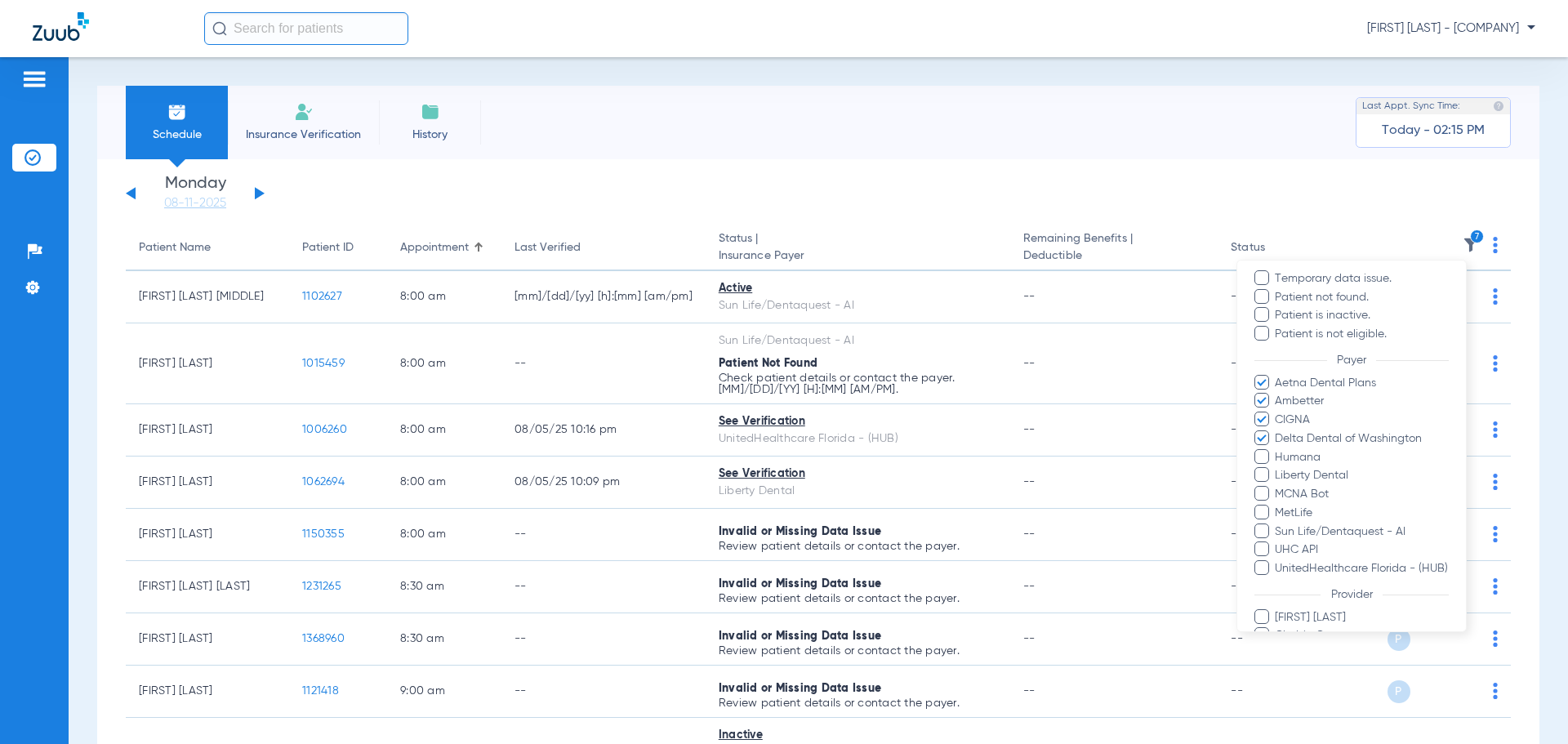 click on "Aetna Dental Plans   Ambetter   CIGNA   Delta Dental of Washington   Humana   Liberty Dental   MCNA Bot   MetLife   Sun Life/Dentaquest - AI   UHC API   UnitedHealthcare Florida - (HUB)" at bounding box center (1352, 476) 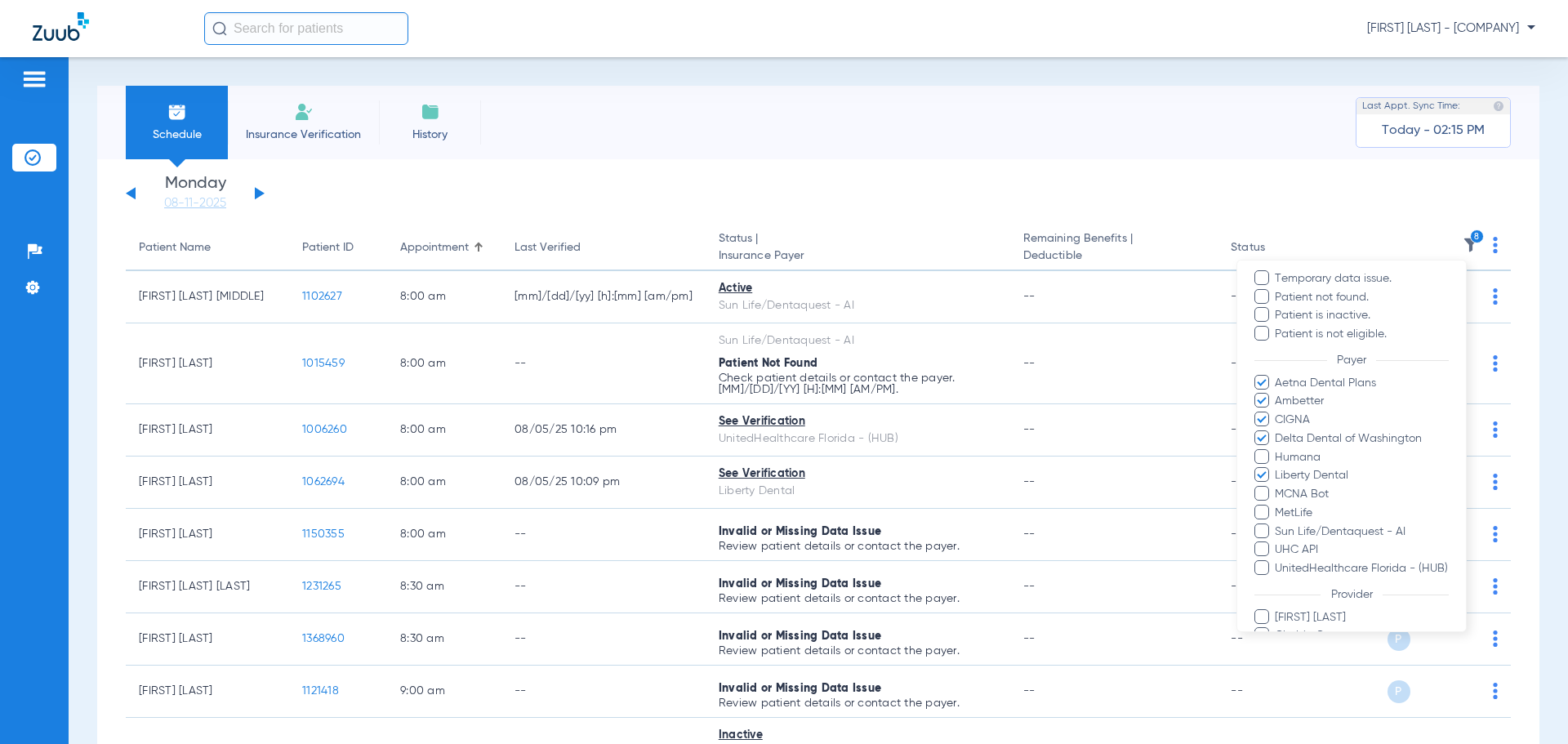 click at bounding box center [1262, 493] 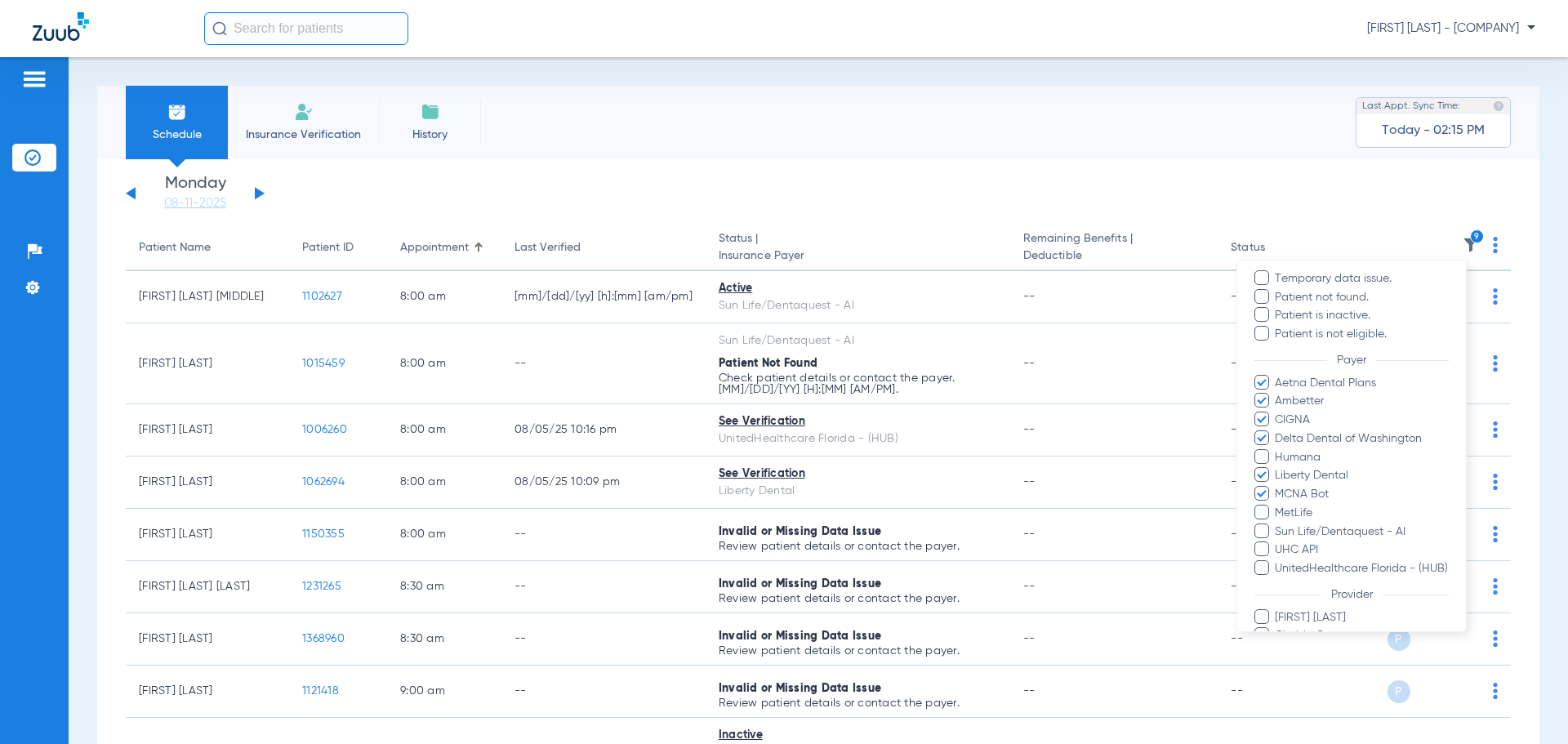 drag, startPoint x: 1243, startPoint y: 454, endPoint x: 1250, endPoint y: 464, distance: 12 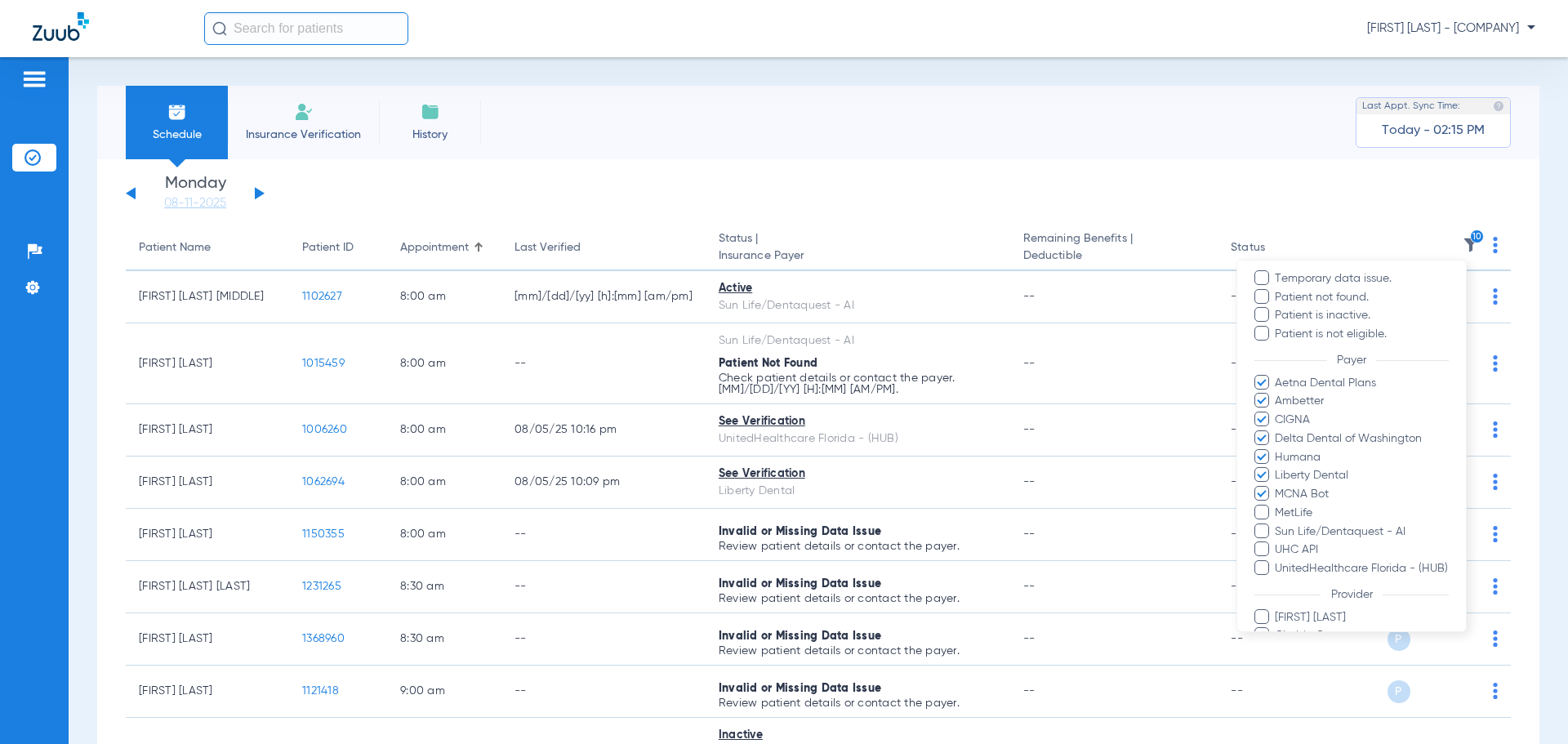 click at bounding box center (1262, 512) 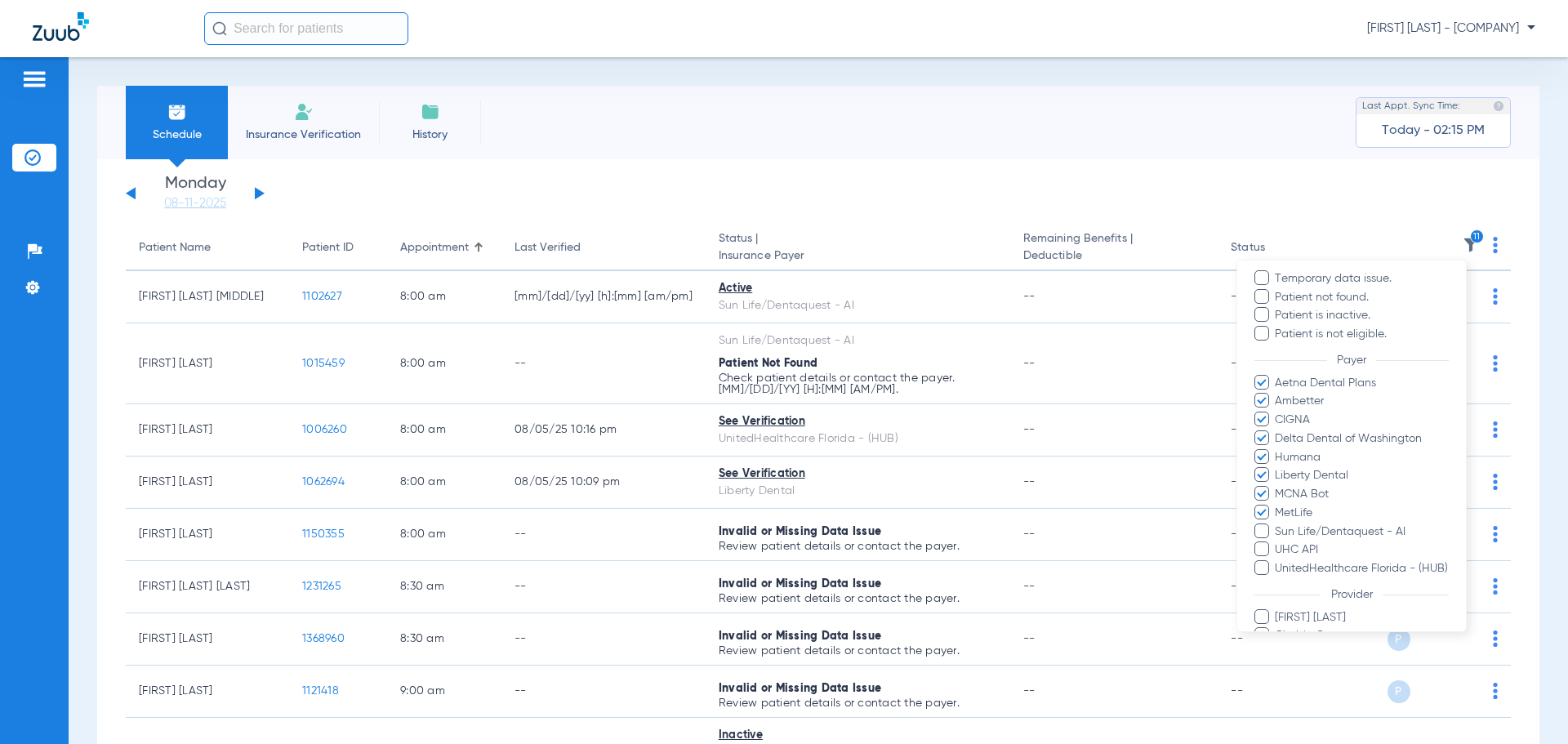 click at bounding box center [1262, 531] 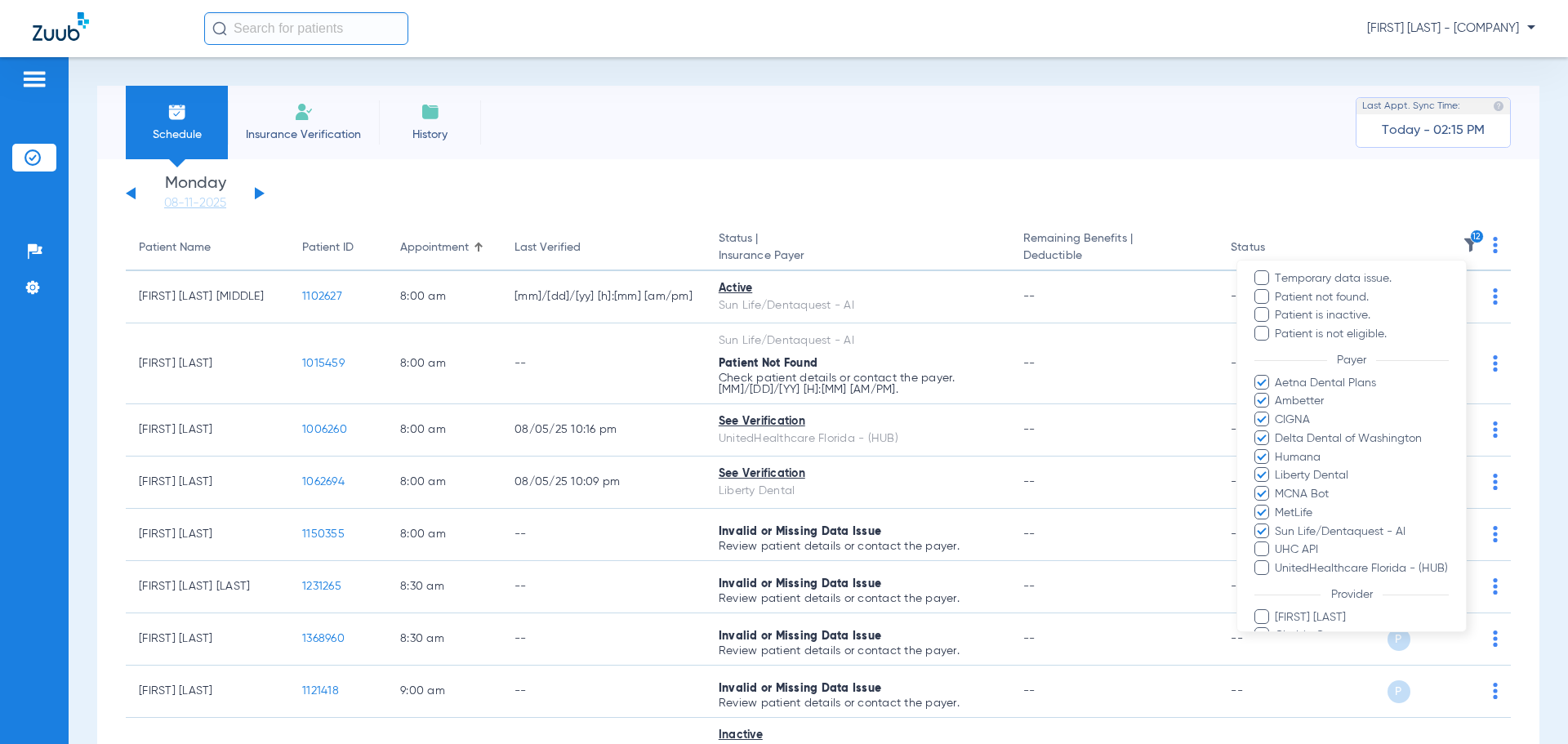 drag, startPoint x: 1249, startPoint y: 550, endPoint x: 1250, endPoint y: 567, distance: 17.029386 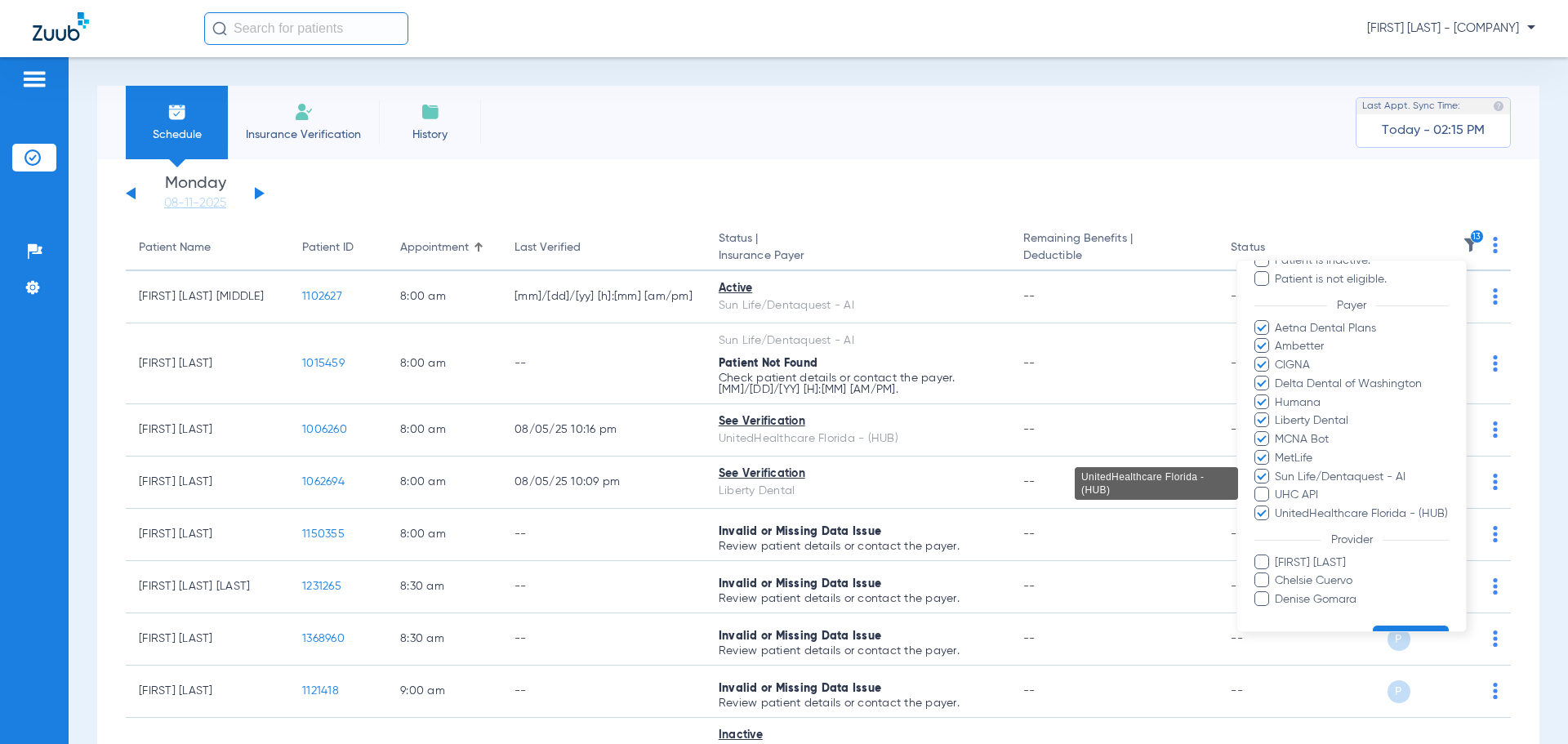 scroll, scrollTop: 261, scrollLeft: 0, axis: vertical 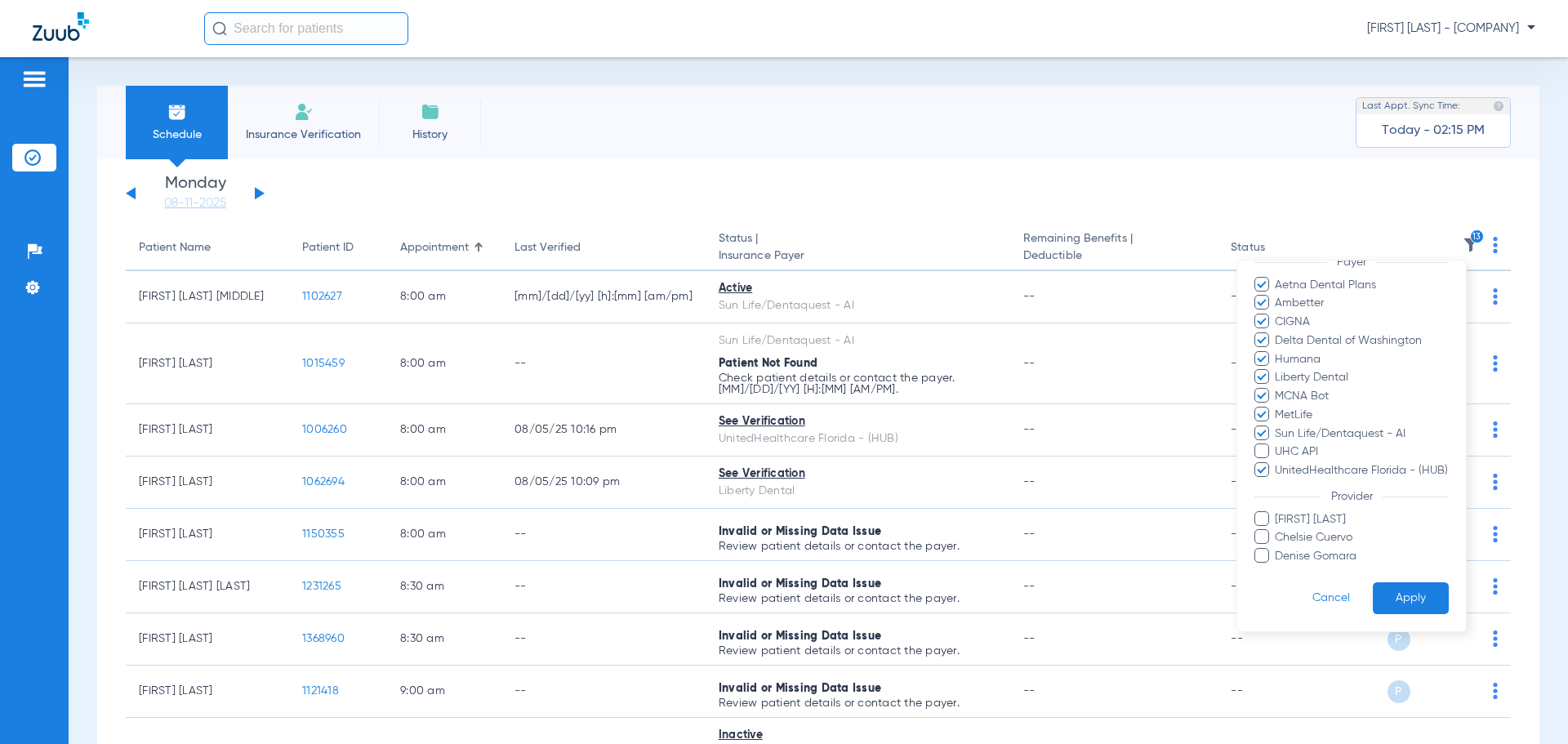 click at bounding box center [1262, 519] 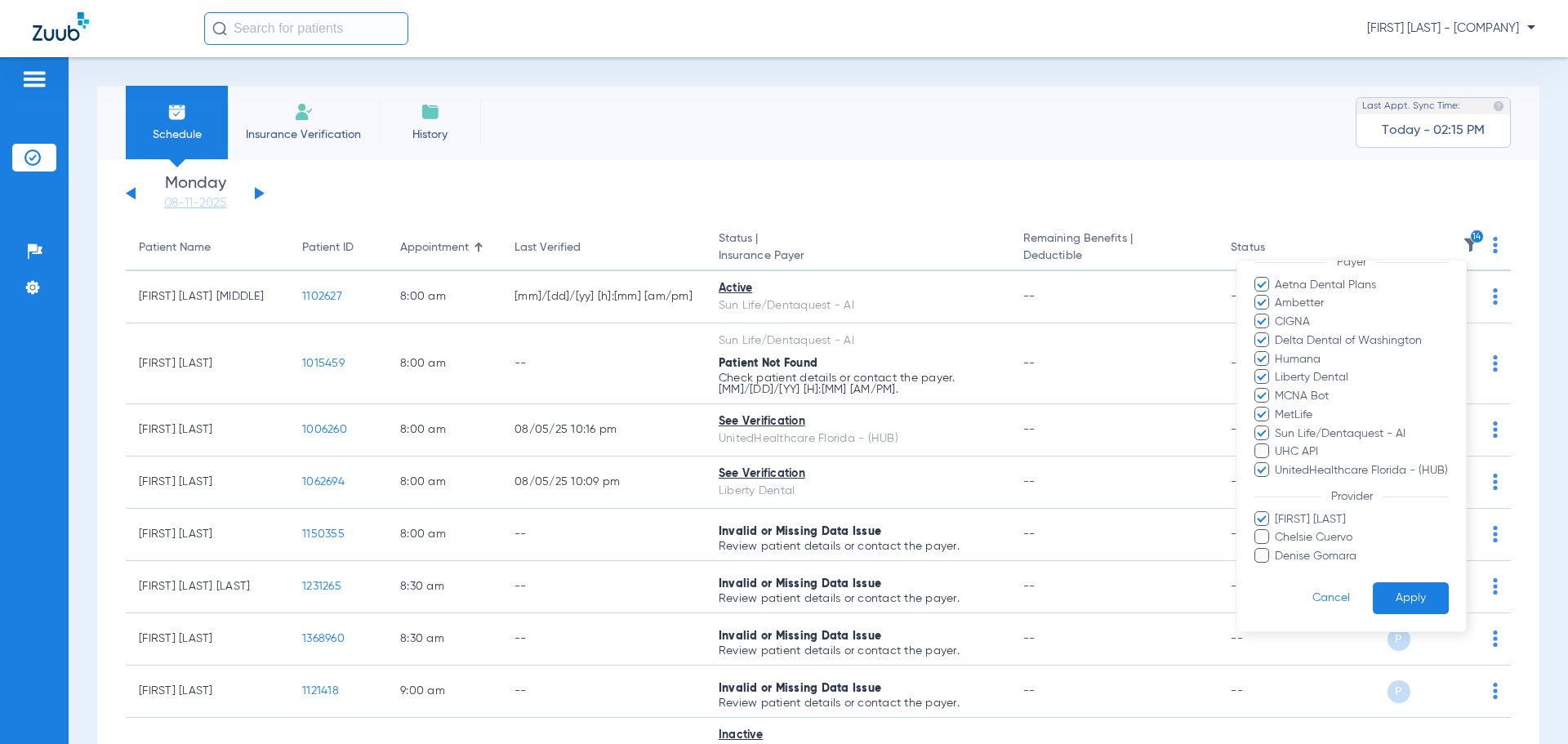click at bounding box center [1262, 537] 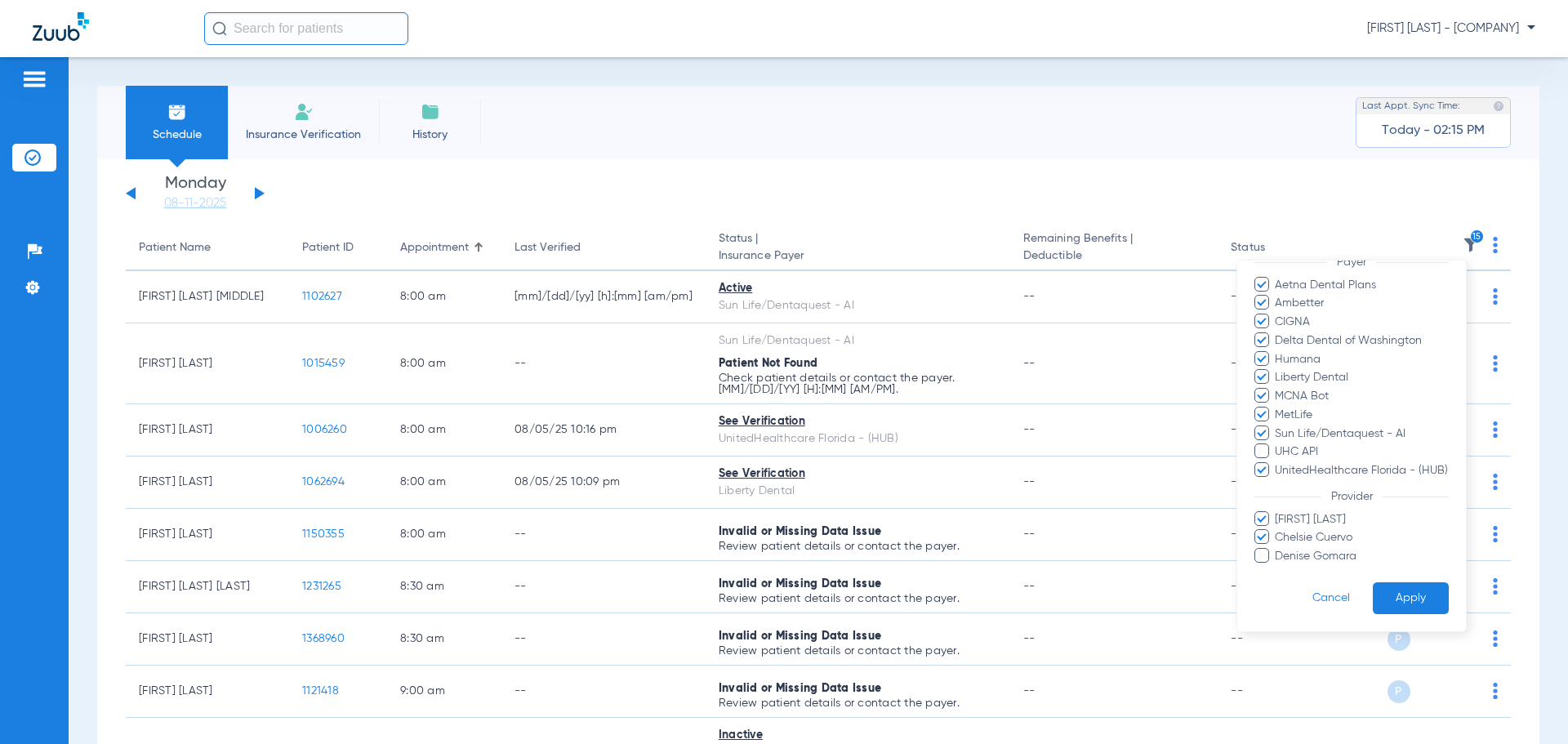 click at bounding box center [1262, 555] 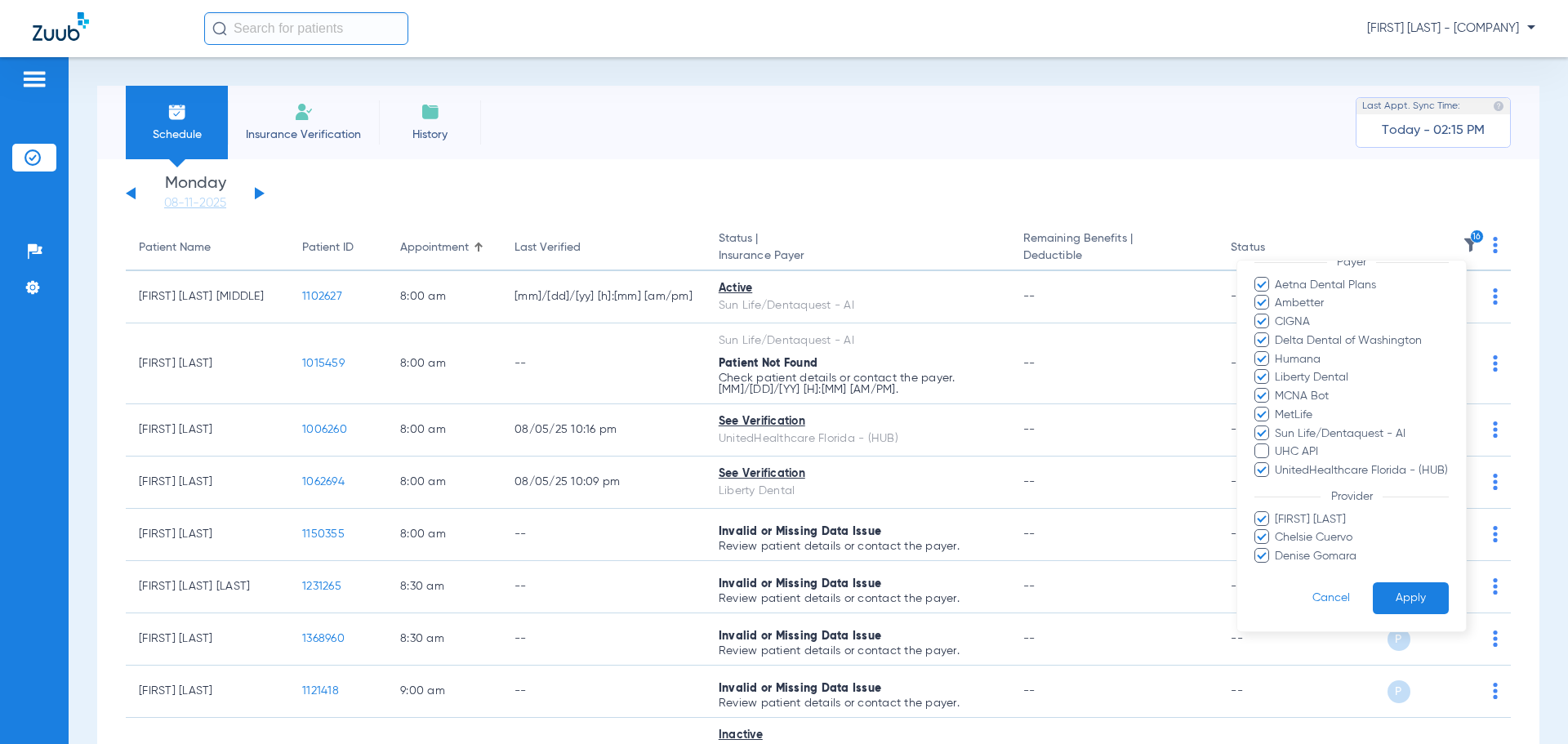 click on "Apply" at bounding box center (1410, 598) 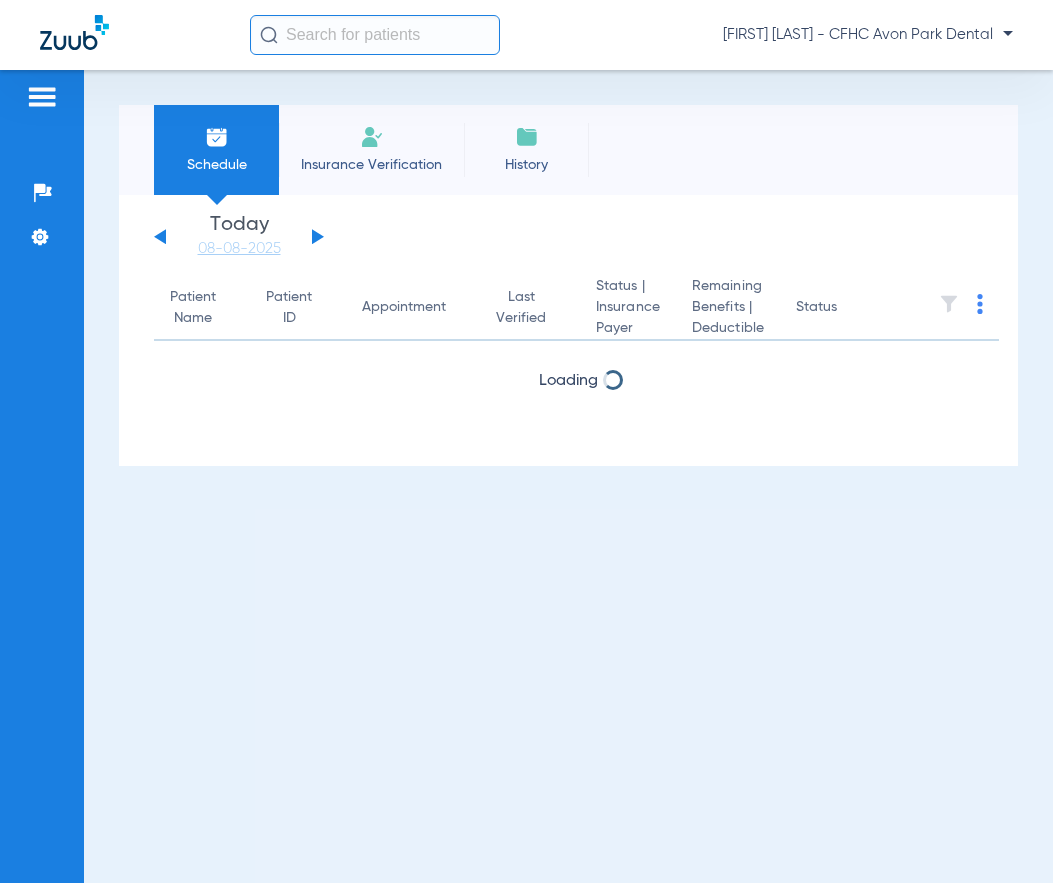 scroll, scrollTop: 0, scrollLeft: 0, axis: both 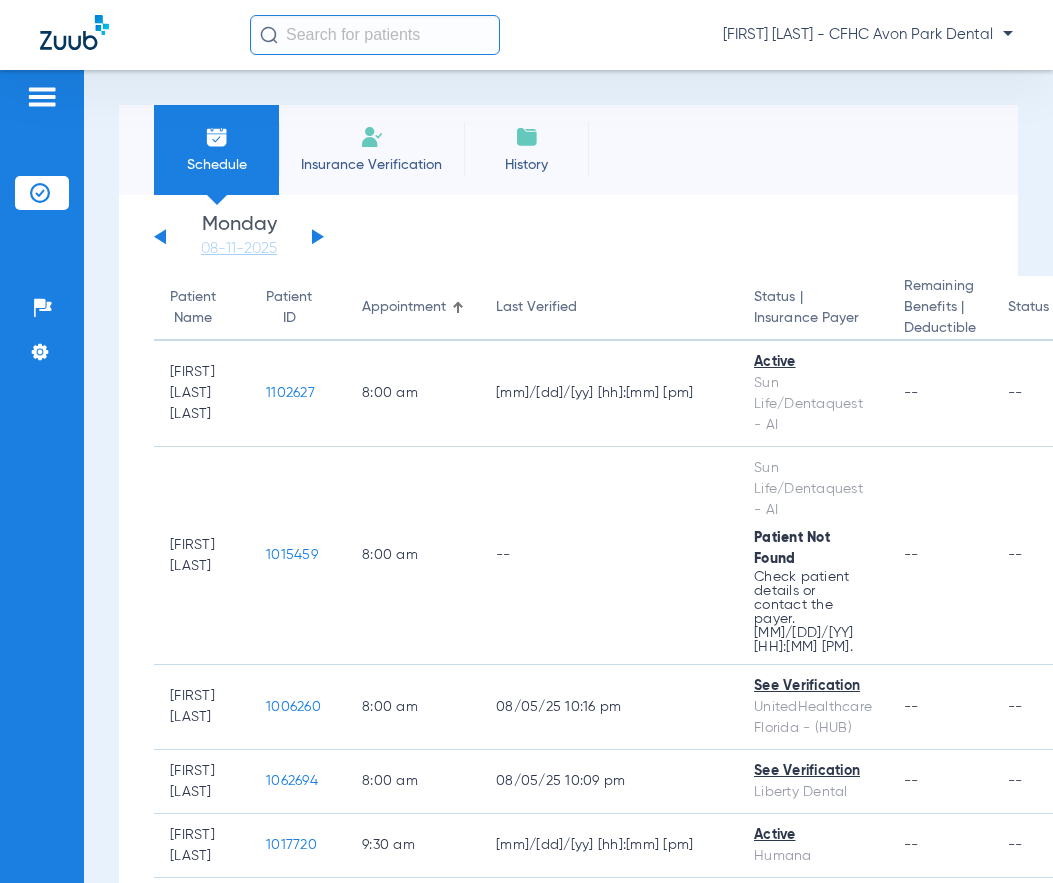 click on "Wednesday   06-04-2025   Thursday   06-05-2025   Friday   06-06-2025   Saturday   06-07-2025   Sunday   06-08-2025   Monday   06-09-2025   Tuesday   06-10-2025   Wednesday   06-11-2025   Thursday   06-12-2025   Friday   06-13-2025   Saturday   06-14-2025   Sunday   06-15-2025   Monday   06-16-2025   Tuesday   06-17-2025   Wednesday   06-18-2025   Thursday   06-19-2025   Friday   06-20-2025   Saturday   06-21-2025   Sunday   06-22-2025   Monday   06-23-2025   Tuesday   06-24-2025   Wednesday   06-25-2025   Thursday   06-26-2025   Friday   06-27-2025   Saturday   06-28-2025   Sunday   06-29-2025   Monday   06-30-2025   Tuesday   07-01-2025   Wednesday   07-02-2025   Thursday   07-03-2025   Friday   07-04-2025   Saturday   07-05-2025   Sunday   07-06-2025   Monday   07-07-2025   Tuesday   07-08-2025   Wednesday   07-09-2025   Thursday   07-10-2025   Friday   07-11-2025   Saturday   07-12-2025   Sunday   07-13-2025   Monday   07-14-2025   Tuesday   07-15-2025   Wednesday   07-16-2025   Thursday   07-17-2025" 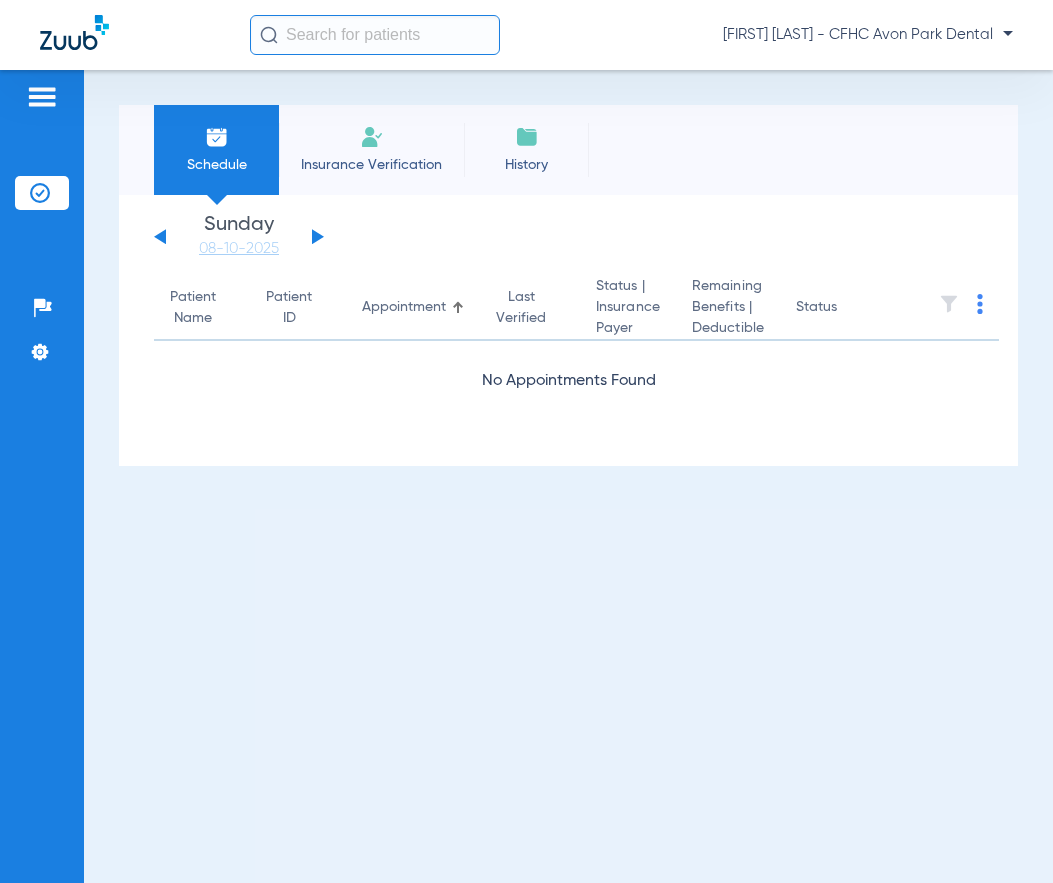 click on "Wednesday   06-04-2025   Thursday   06-05-2025   Friday   06-06-2025   Saturday   06-07-2025   Sunday   06-08-2025   Monday   06-09-2025   Tuesday   06-10-2025   Wednesday   06-11-2025   Thursday   06-12-2025   Friday   06-13-2025   Saturday   06-14-2025   Sunday   06-15-2025   Monday   06-16-2025   Tuesday   06-17-2025   Wednesday   06-18-2025   Thursday   06-19-2025   Friday   06-20-2025   Saturday   06-21-2025   Sunday   06-22-2025   Monday   06-23-2025   Tuesday   06-24-2025   Wednesday   06-25-2025   Thursday   06-26-2025   Friday   06-27-2025   Saturday   06-28-2025   Sunday   06-29-2025   Monday   06-30-2025   Tuesday   07-01-2025   Wednesday   07-02-2025   Thursday   07-03-2025   Friday   07-04-2025   Saturday   07-05-2025   Sunday   07-06-2025   Monday   07-07-2025   Tuesday   07-08-2025   Wednesday   07-09-2025   Thursday   07-10-2025   Friday   07-11-2025   Saturday   07-12-2025   Sunday   07-13-2025   Monday   07-14-2025   Tuesday   07-15-2025   Wednesday   07-16-2025   Thursday   07-17-2025  Su" 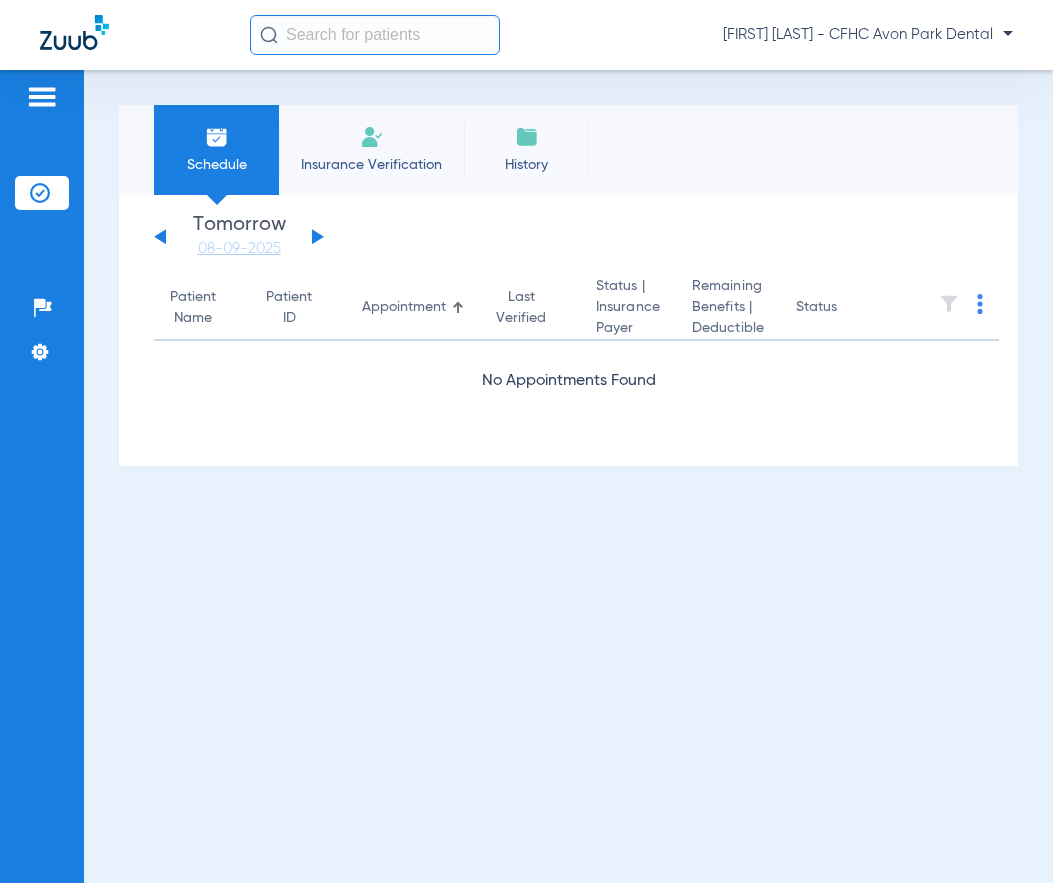 click 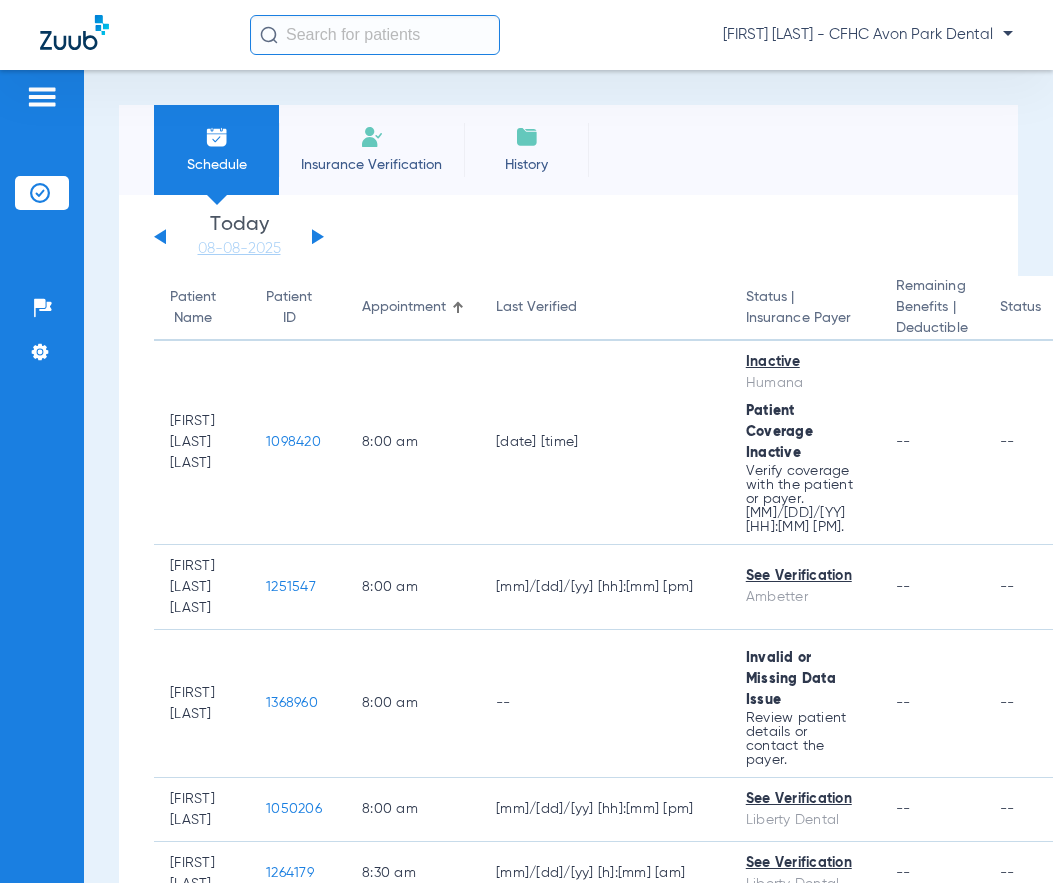 click 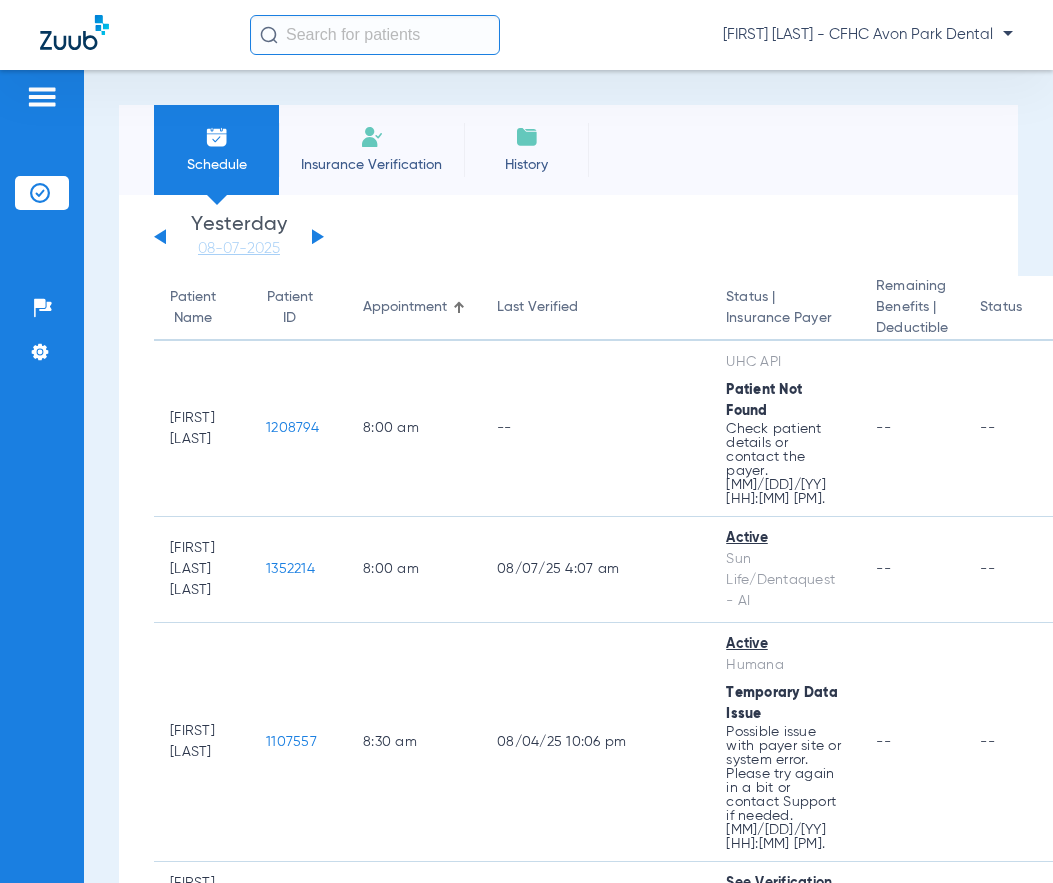 click on "Wednesday   06-04-2025   Thursday   06-05-2025   Friday   06-06-2025   Saturday   06-07-2025   Sunday   06-08-2025   Monday   06-09-2025   Tuesday   06-10-2025   Wednesday   06-11-2025   Thursday   06-12-2025   Friday   06-13-2025   Saturday   06-14-2025   Sunday   06-15-2025   Monday   06-16-2025   Tuesday   06-17-2025   Wednesday   06-18-2025   Thursday   06-19-2025   Friday   06-20-2025   Saturday   06-21-2025   Sunday   06-22-2025   Monday   06-23-2025   Tuesday   06-24-2025   Wednesday   06-25-2025   Thursday   06-26-2025   Friday   06-27-2025   Saturday   06-28-2025   Sunday   06-29-2025   Monday   06-30-2025   Tuesday   07-01-2025   Wednesday   07-02-2025   Thursday   07-03-2025   Friday   07-04-2025   Saturday   07-05-2025   Sunday   07-06-2025   Monday   07-07-2025   Tuesday   07-08-2025   Wednesday   07-09-2025   Thursday   07-10-2025   Friday   07-11-2025   Saturday   07-12-2025   Sunday   07-13-2025   Monday   07-14-2025   Tuesday   07-15-2025   Wednesday   07-16-2025   Thursday   07-17-2025" 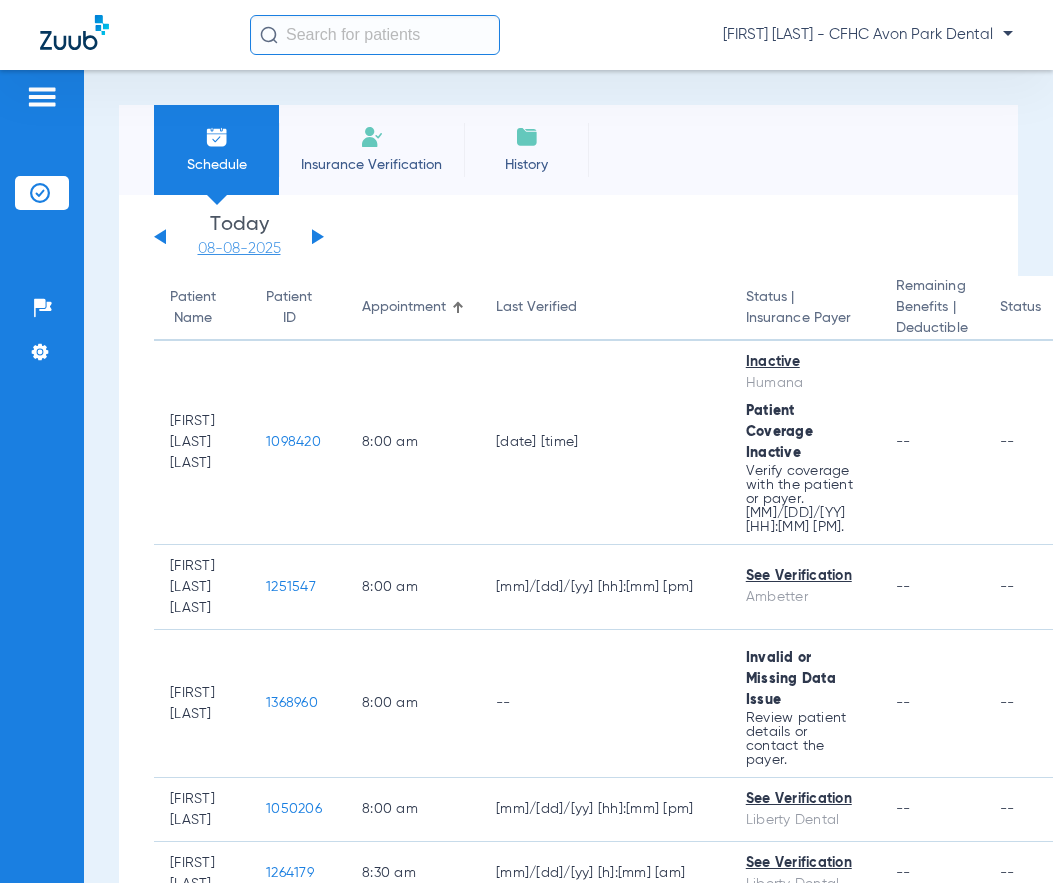 click on "08-08-2025" 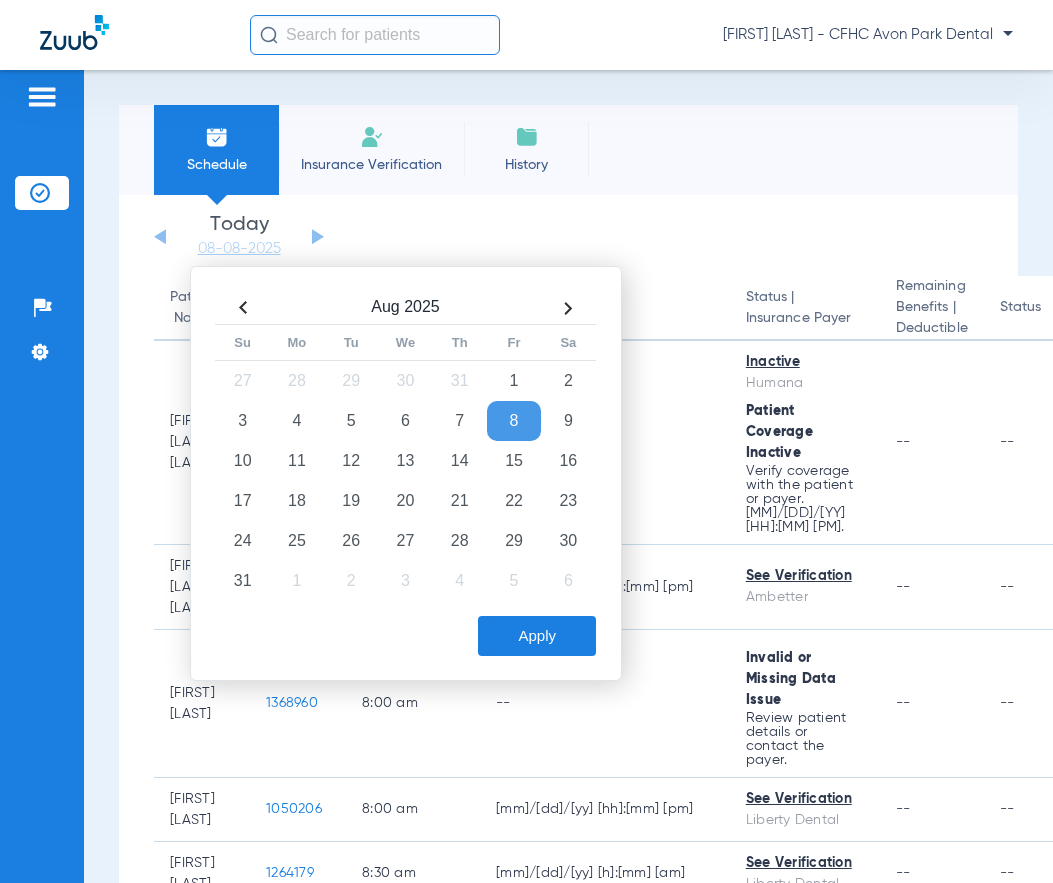 click on "Wednesday   06-04-2025   Thursday   06-05-2025   Friday   06-06-2025   Saturday   06-07-2025   Sunday   06-08-2025   Monday   06-09-2025   Tuesday   06-10-2025   Wednesday   06-11-2025   Thursday   06-12-2025   Friday   06-13-2025   Saturday   06-14-2025   Sunday   06-15-2025   Monday   06-16-2025   Tuesday   06-17-2025   Wednesday   06-18-2025   Thursday   06-19-2025   Friday   06-20-2025   Saturday   06-21-2025   Sunday   06-22-2025   Monday   06-23-2025   Tuesday   06-24-2025   Wednesday   06-25-2025   Thursday   06-26-2025   Friday   06-27-2025   Saturday   06-28-2025   Sunday   06-29-2025   Monday   06-30-2025   Tuesday   07-01-2025   Wednesday   07-02-2025   Thursday   07-03-2025   Friday   07-04-2025   Saturday   07-05-2025   Sunday   07-06-2025   Monday   07-07-2025   Tuesday   07-08-2025   Wednesday   07-09-2025   Thursday   07-10-2025   Friday   07-11-2025   Saturday   07-12-2025   Sunday   07-13-2025   Monday   07-14-2025   Tuesday   07-15-2025   Wednesday   07-16-2025   Thursday   07-17-2025  Su" 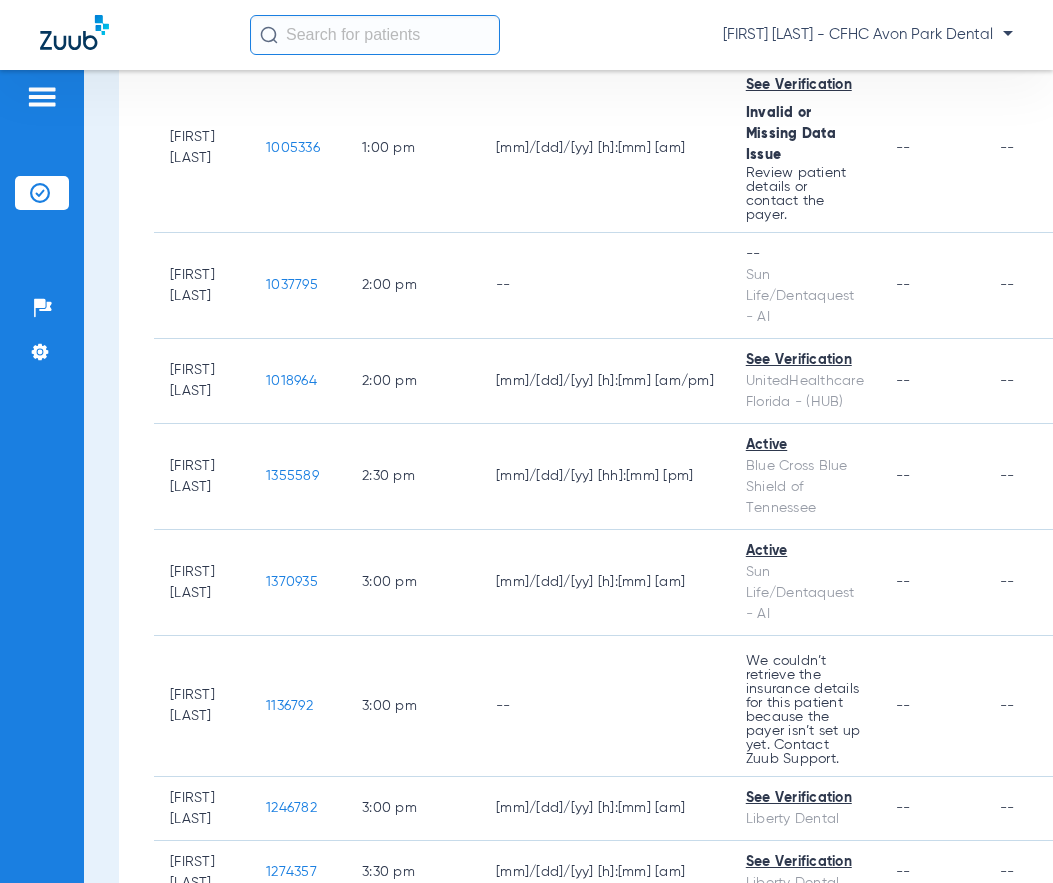 scroll, scrollTop: 2700, scrollLeft: 0, axis: vertical 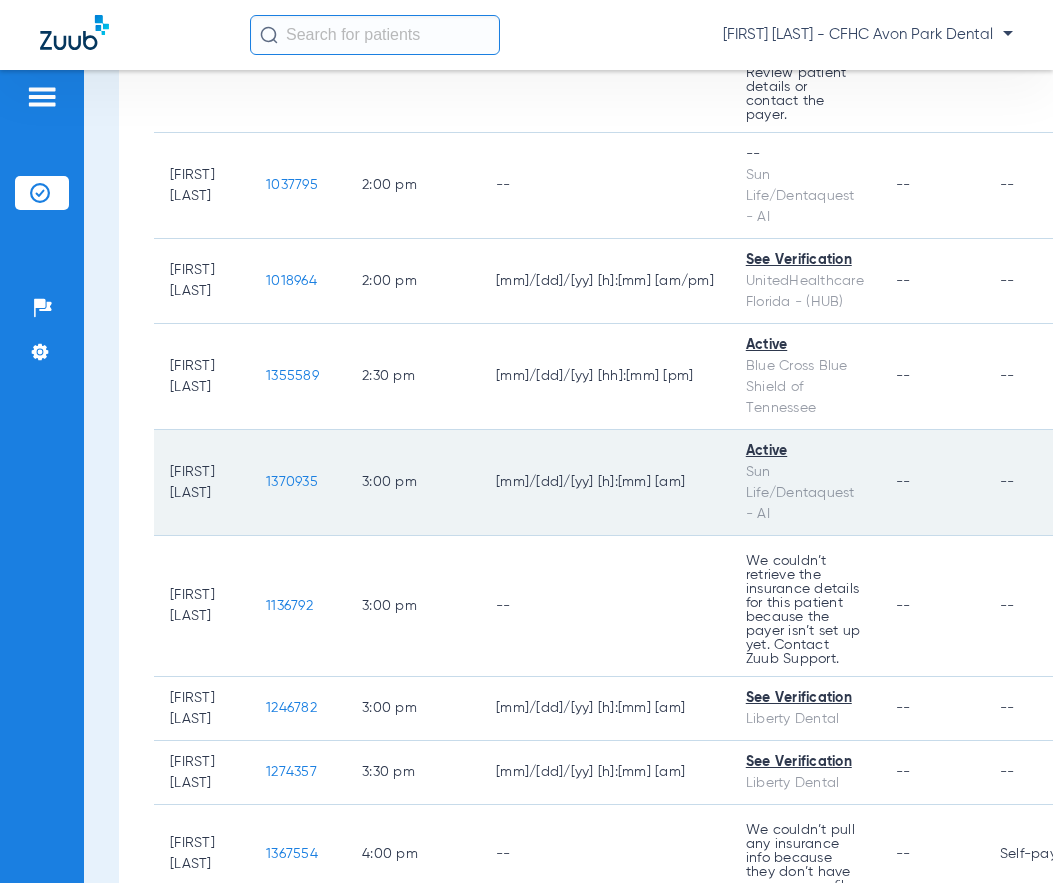click on "1370935" 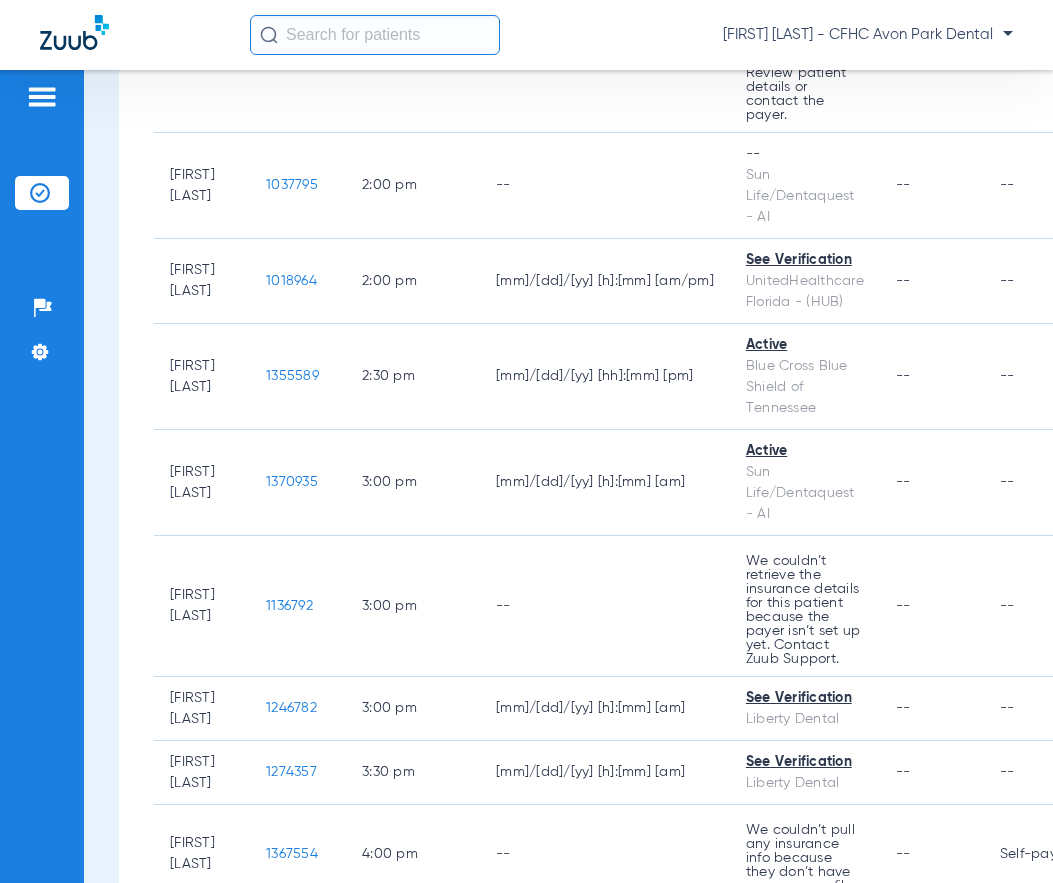 click on "[FIRST] [LAST] - CFHC Avon Park Dental" 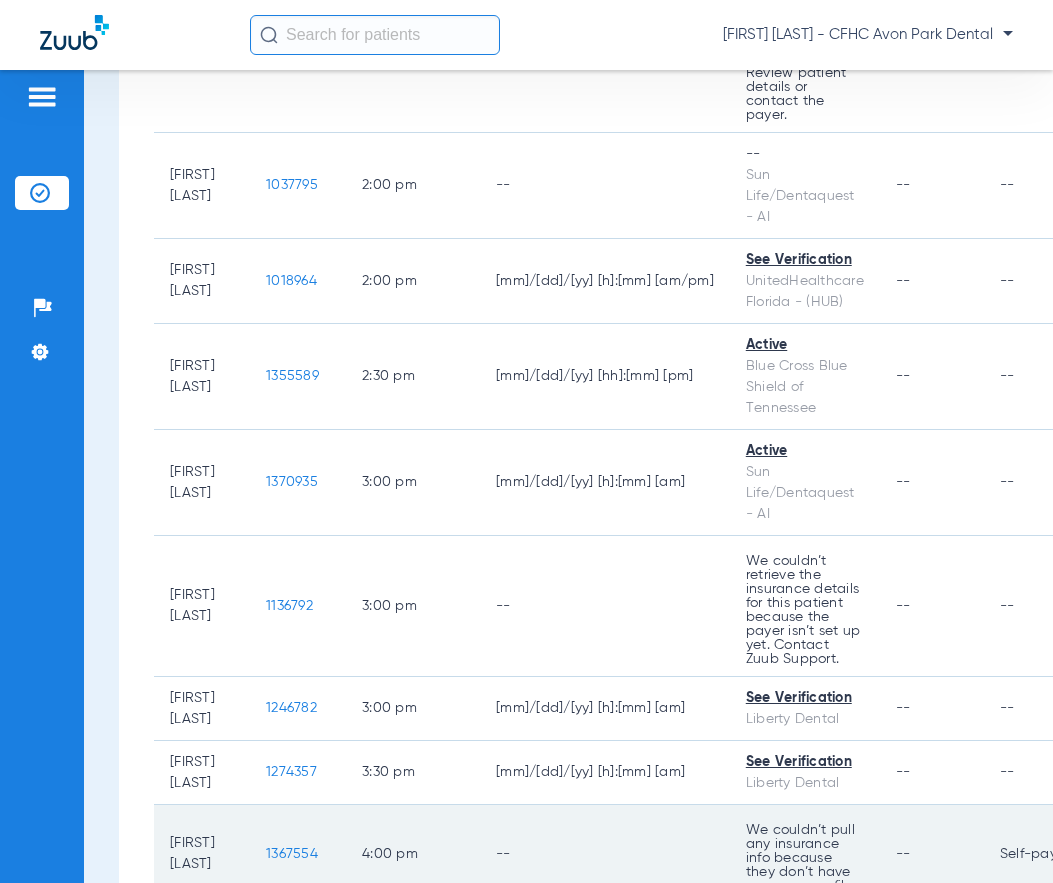 click on "1367554" 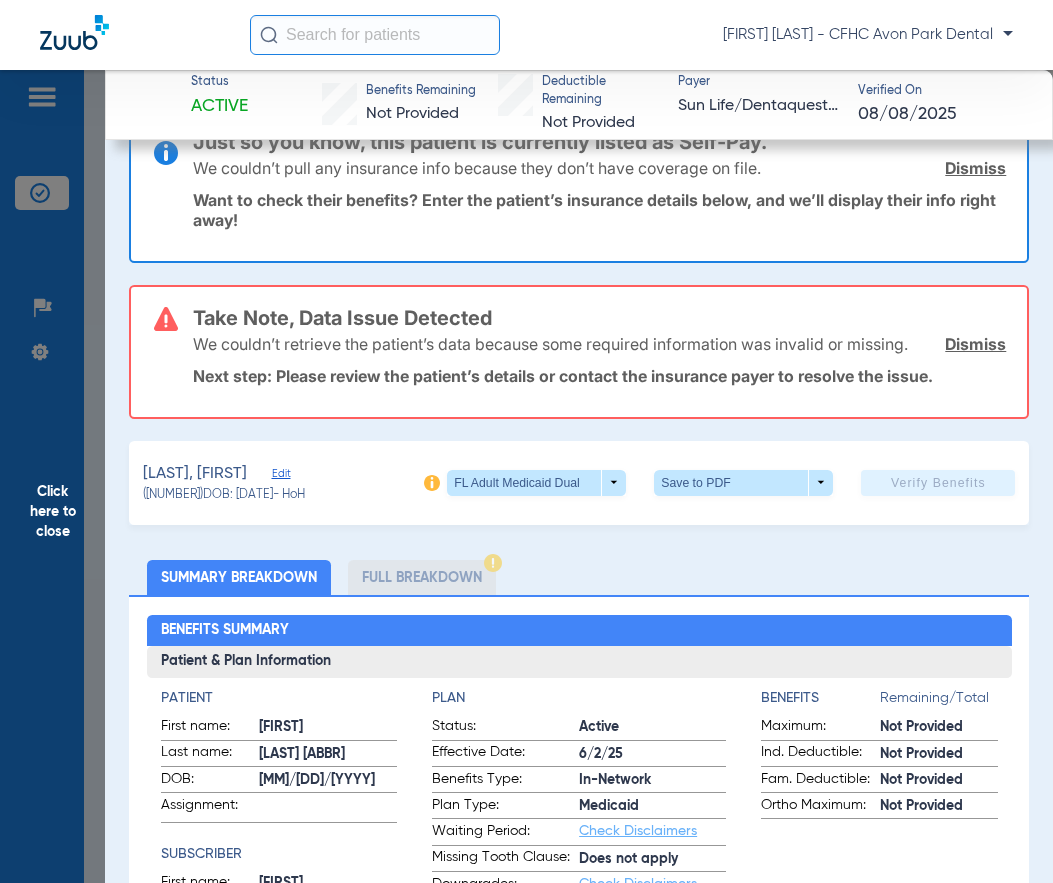scroll, scrollTop: 0, scrollLeft: 0, axis: both 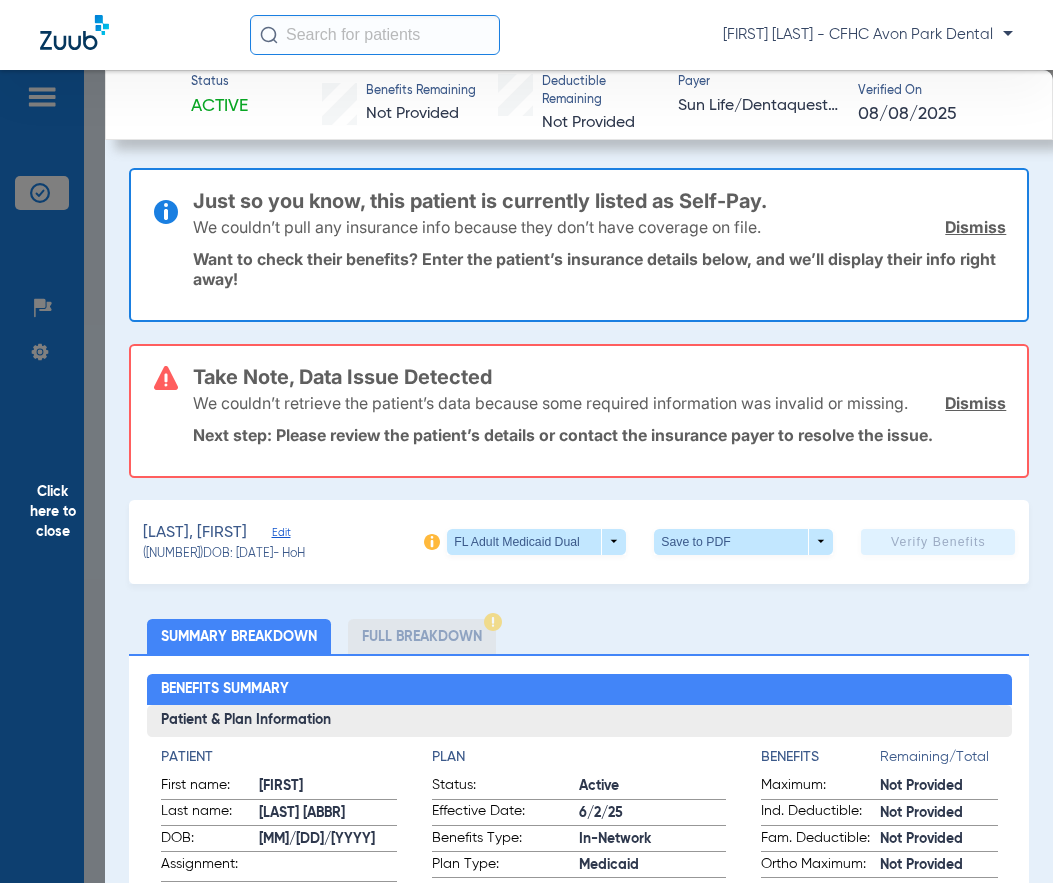 click on "Just so you know, this patient is currently listed as Self-Pay.  We couldn’t pull any insurance info because they don’t have coverage on file.  Dismiss  Want to check their benefits? Enter the patient’s insurance details below, and we’ll display their info right away!" 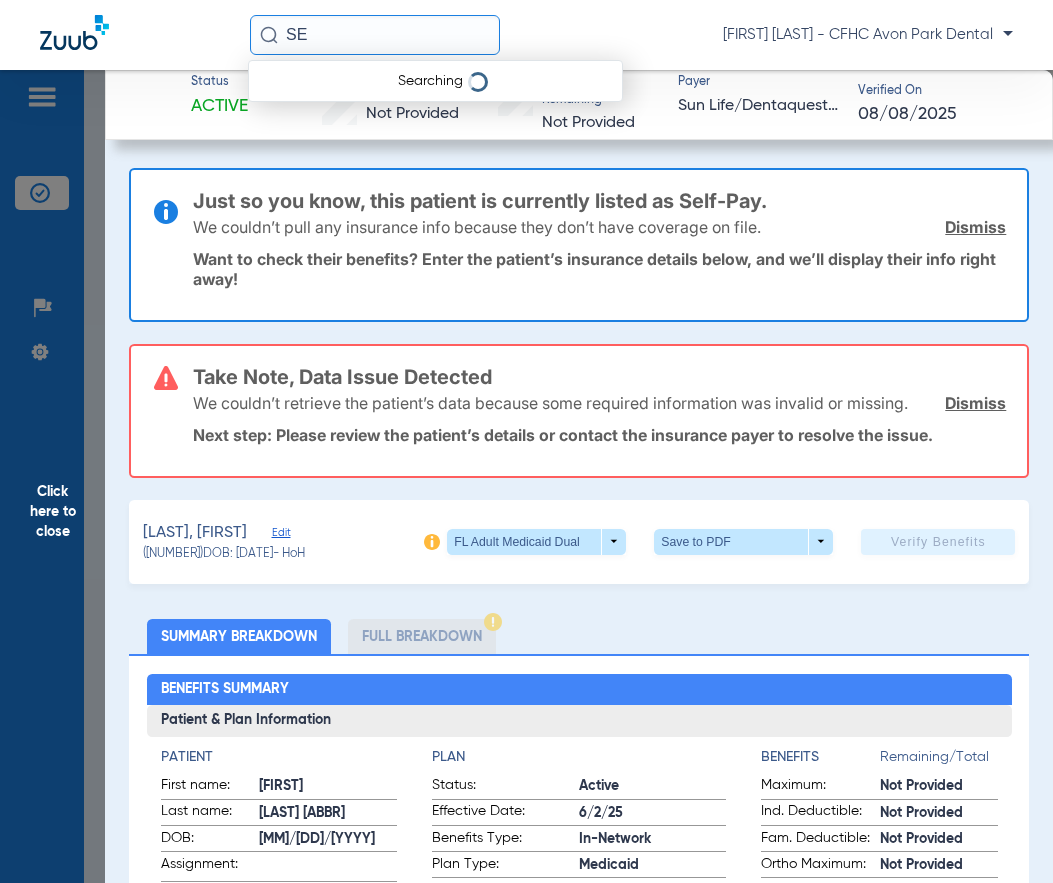 type on "S" 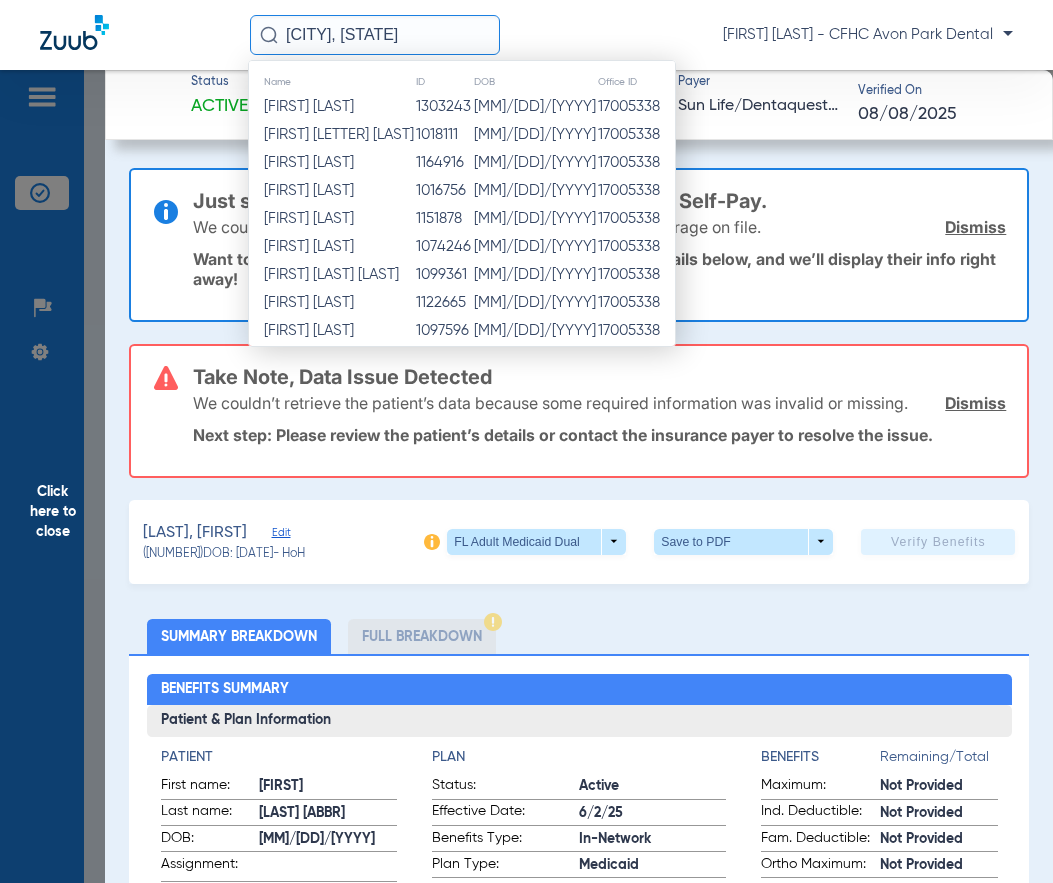 type on "ESDELLE, RICHARD" 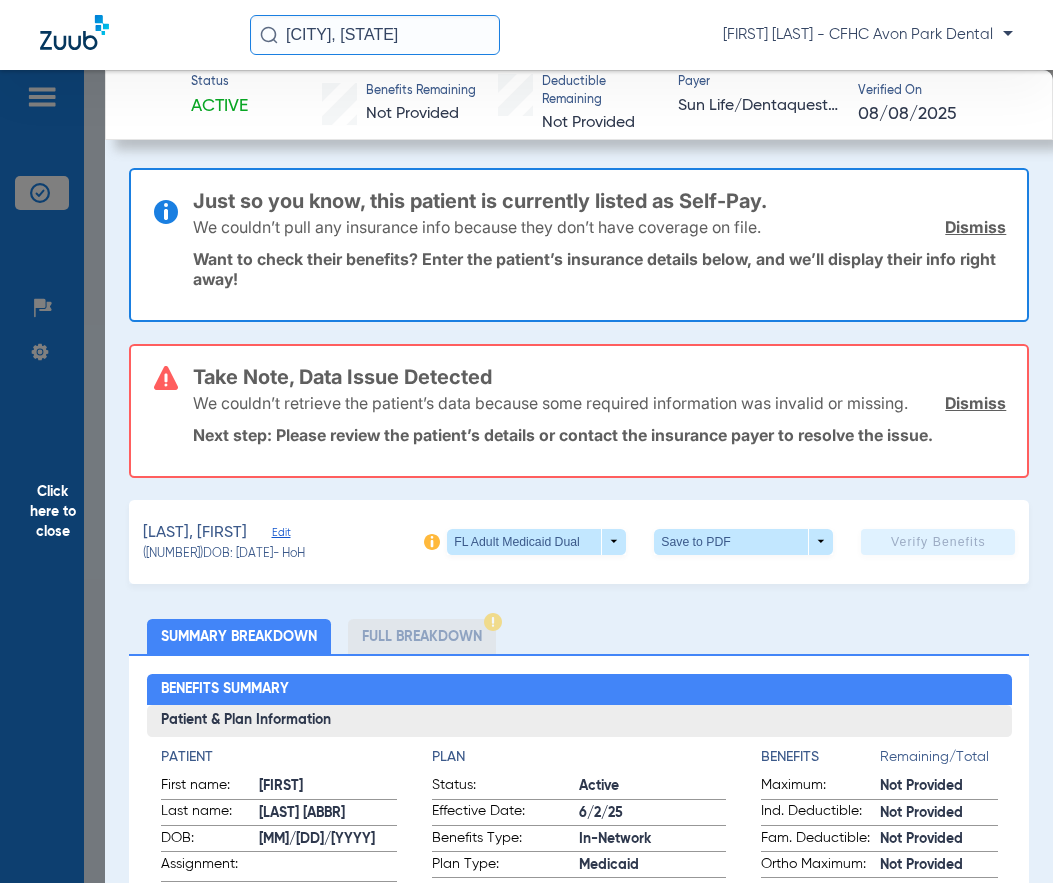 click on "Just so you know, this patient is currently listed as Self-Pay.  We couldn’t pull any insurance info because they don’t have coverage on file.  Dismiss  Want to check their benefits? Enter the patient’s insurance details below, and we’ll display their info right away!" 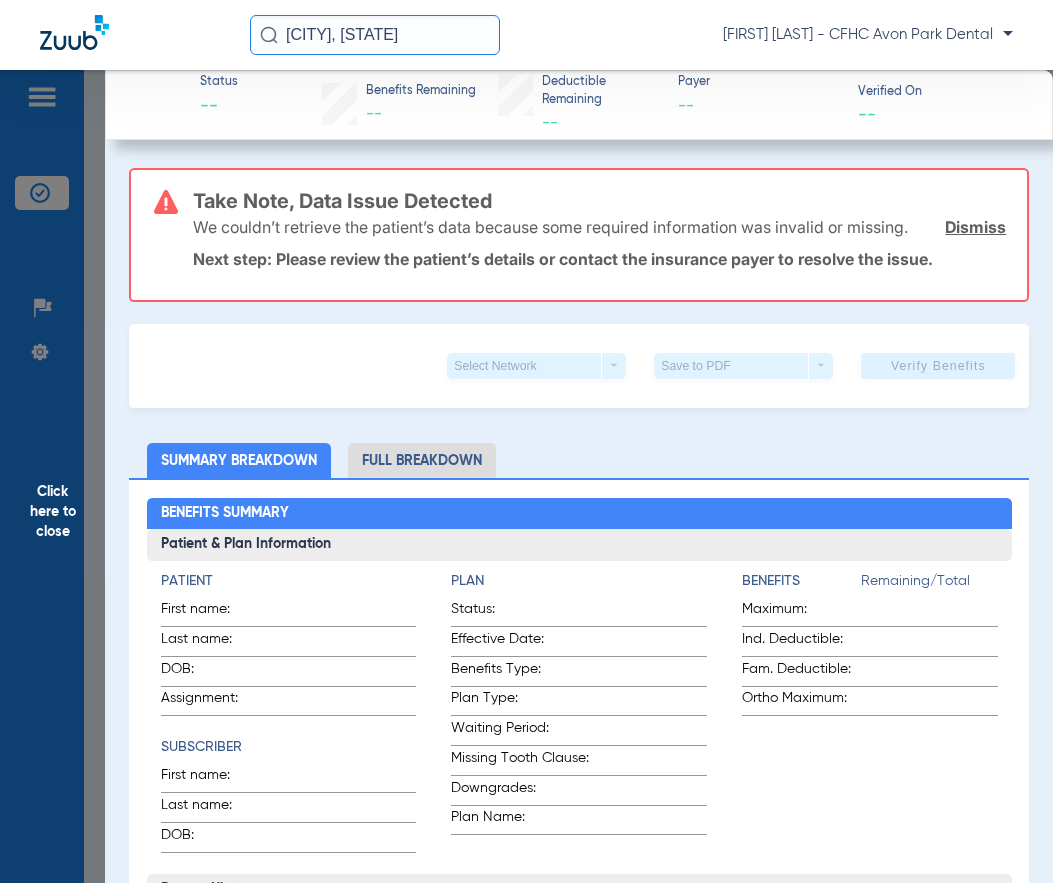 click on "ESDELLE, RICHARD" 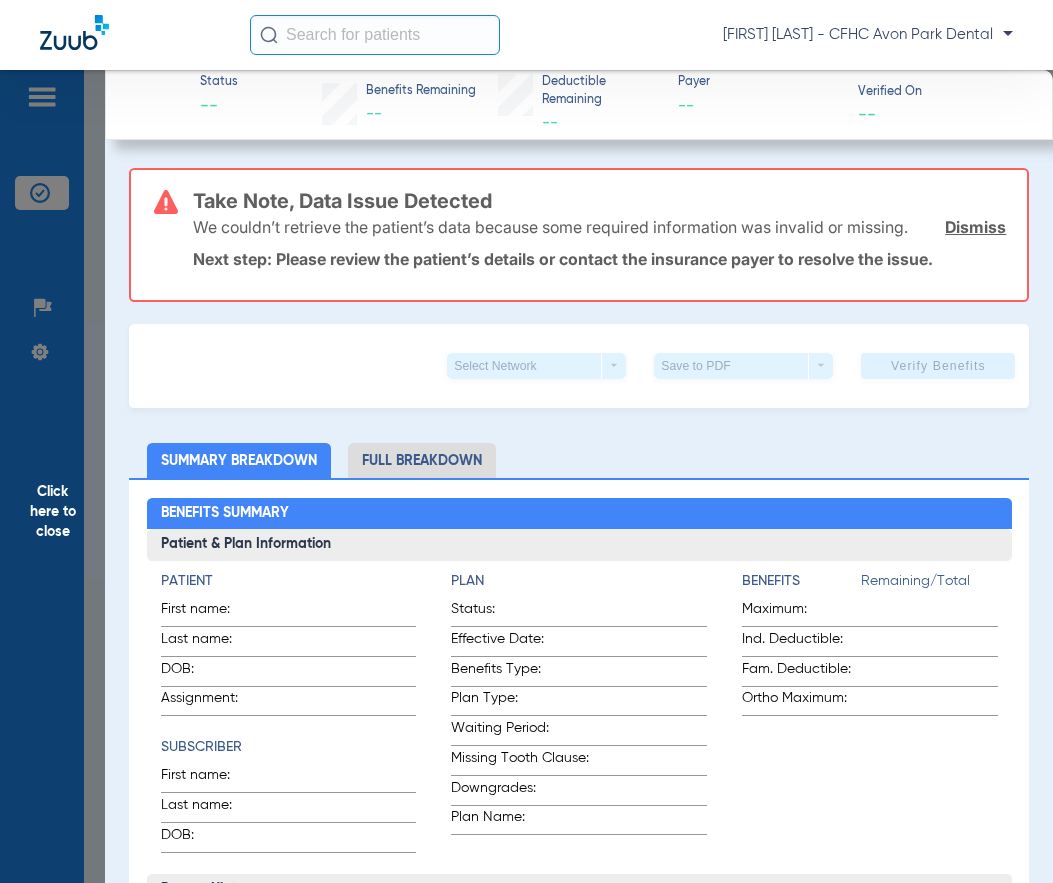type 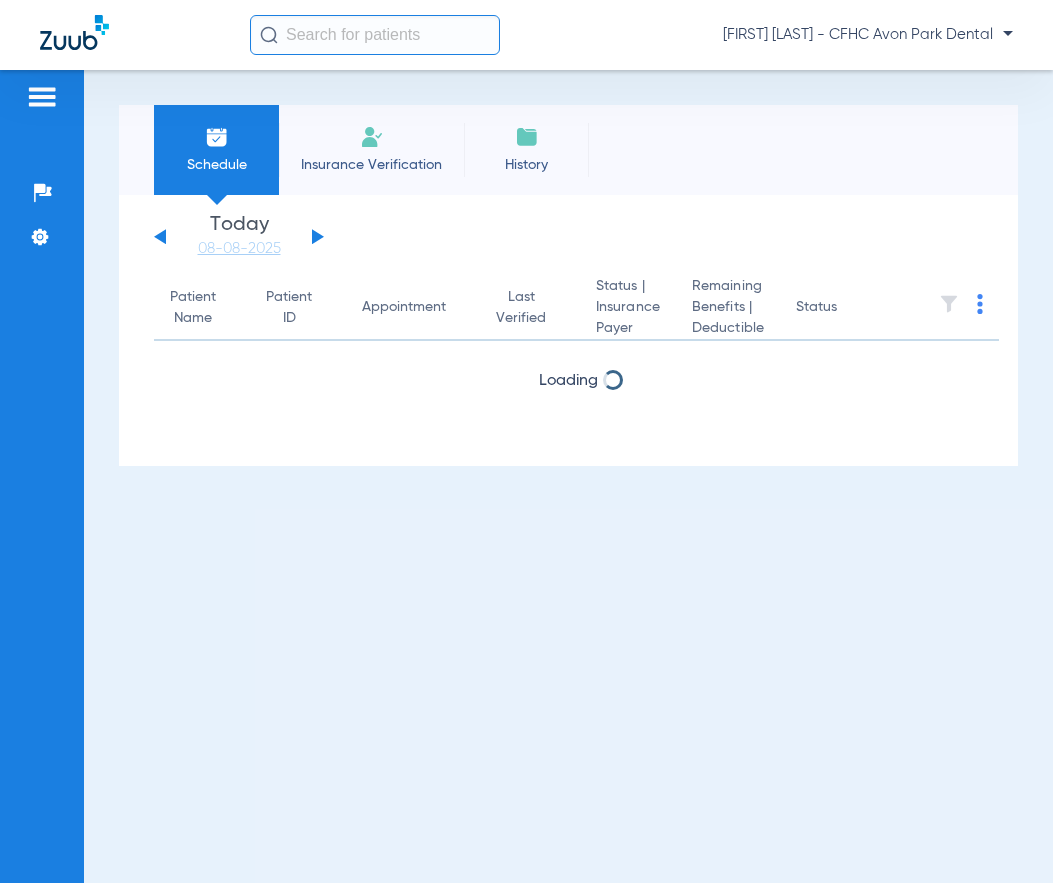 scroll, scrollTop: 0, scrollLeft: 0, axis: both 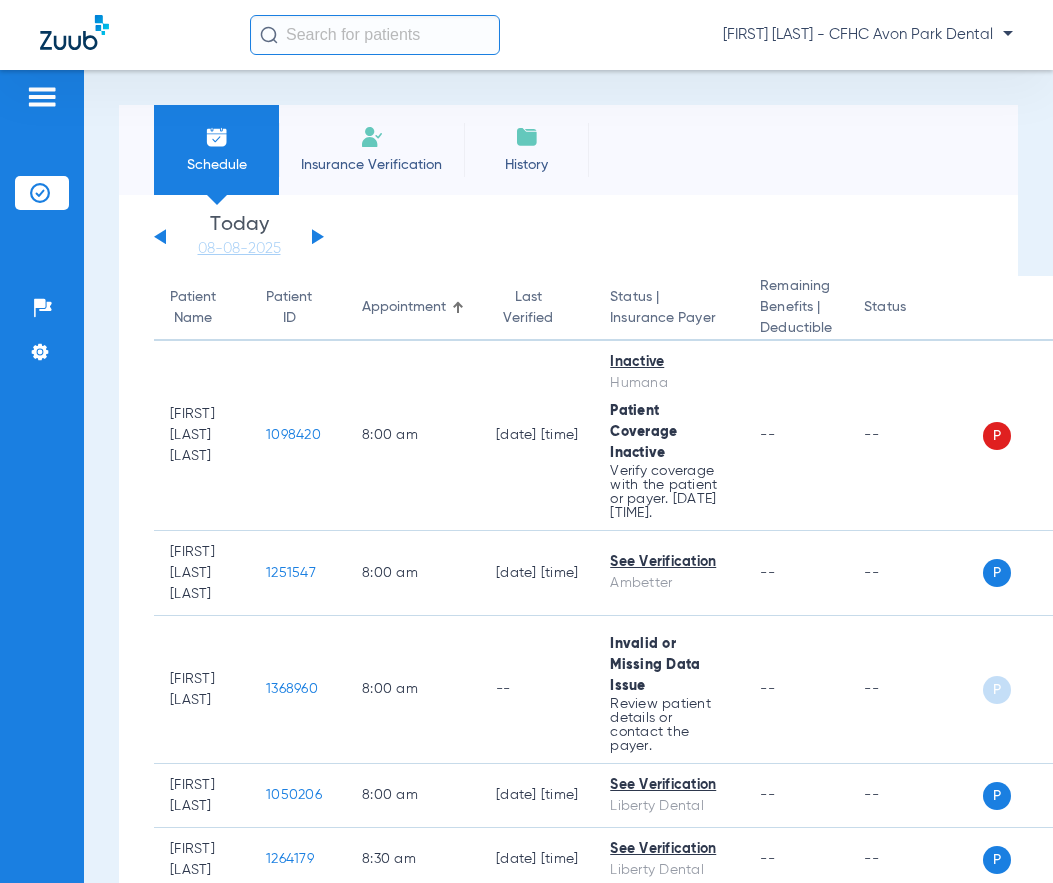 click 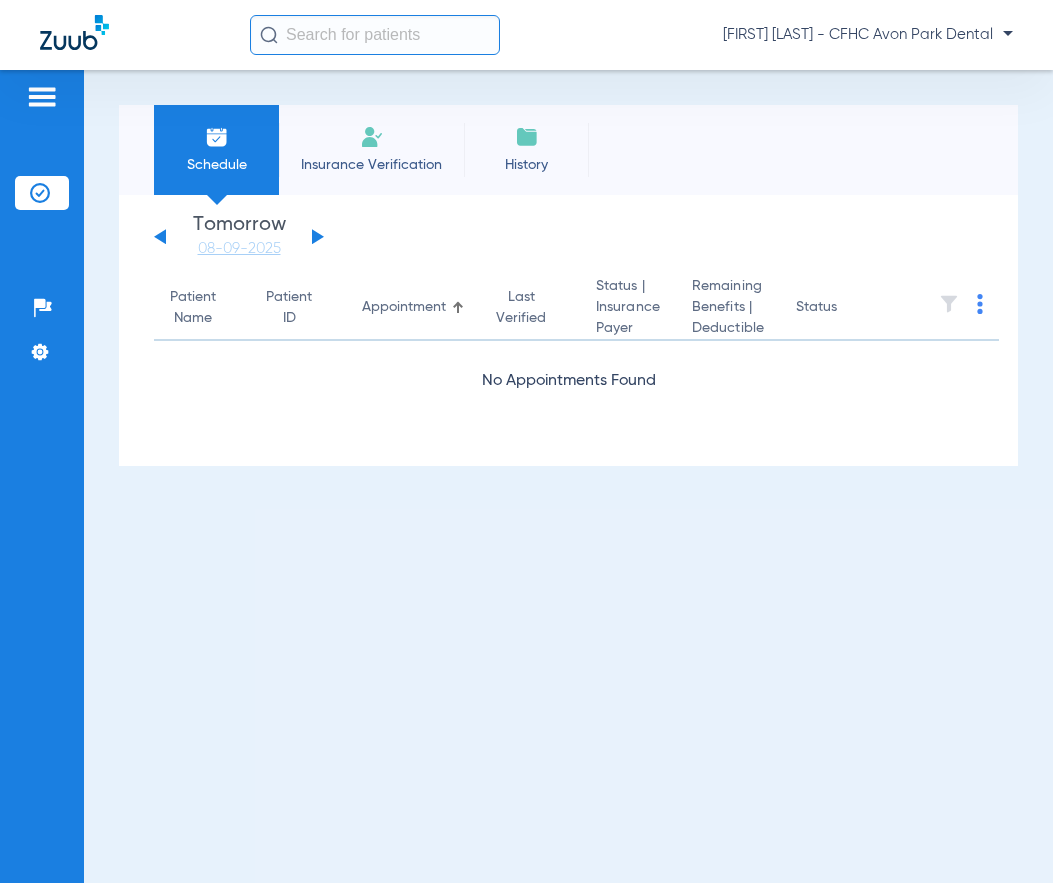 click 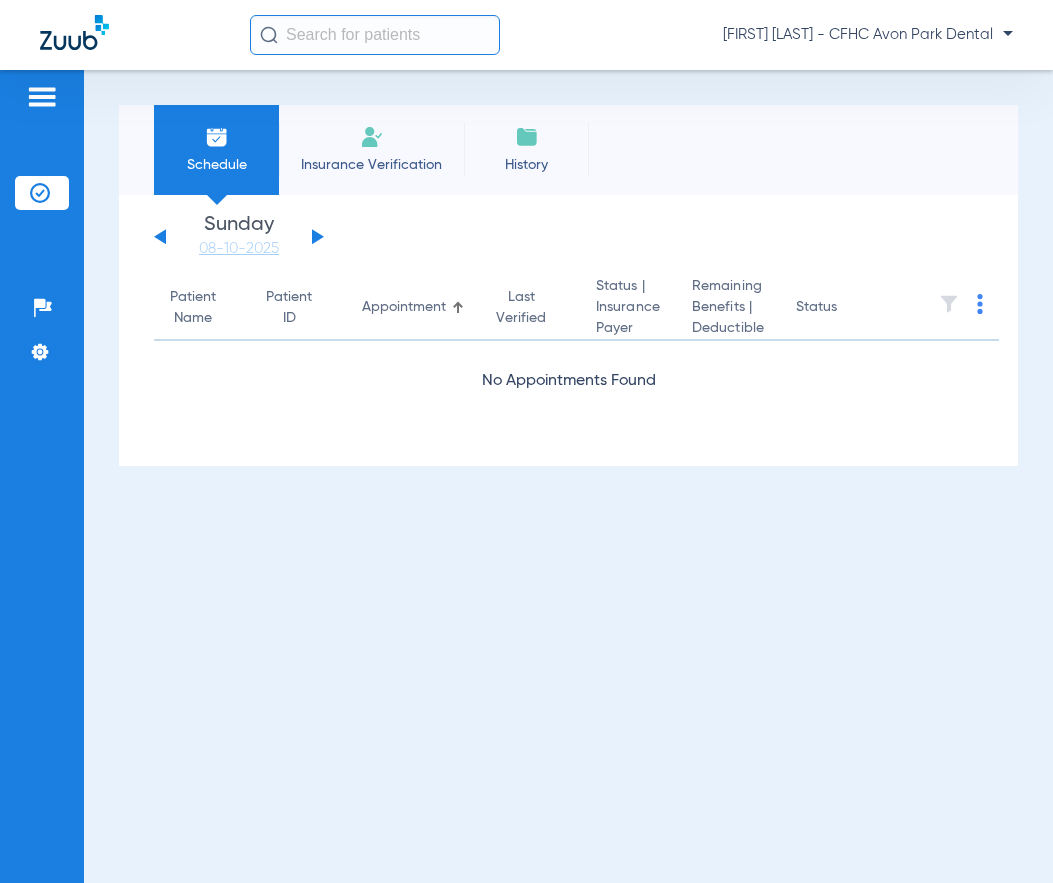 click on "Wednesday   06-04-2025   Thursday   06-05-2025   Friday   06-06-2025   Saturday   06-07-2025   Sunday   06-08-2025   Monday   06-09-2025   Tuesday   06-10-2025   Wednesday   06-11-2025   Thursday   06-12-2025   Friday   06-13-2025   Saturday   06-14-2025   Sunday   06-15-2025   Monday   06-16-2025   Tuesday   06-17-2025   Wednesday   06-18-2025   Thursday   06-19-2025   Friday   06-20-2025   Saturday   06-21-2025   Sunday   06-22-2025   Monday   06-23-2025   Tuesday   06-24-2025   Wednesday   06-25-2025   Thursday   06-26-2025   Friday   06-27-2025   Saturday   06-28-2025   Sunday   06-29-2025   Monday   06-30-2025   Tuesday   07-01-2025   Wednesday   07-02-2025   Thursday   07-03-2025   Friday   07-04-2025   Saturday   07-05-2025   Sunday   07-06-2025   Monday   07-07-2025   Tuesday   07-08-2025   Wednesday   07-09-2025   Thursday   07-10-2025   Friday   07-11-2025   Saturday   07-12-2025   Sunday   07-13-2025   Monday   07-14-2025   Tuesday   07-15-2025   Wednesday   07-16-2025   Thursday   07-17-2025" 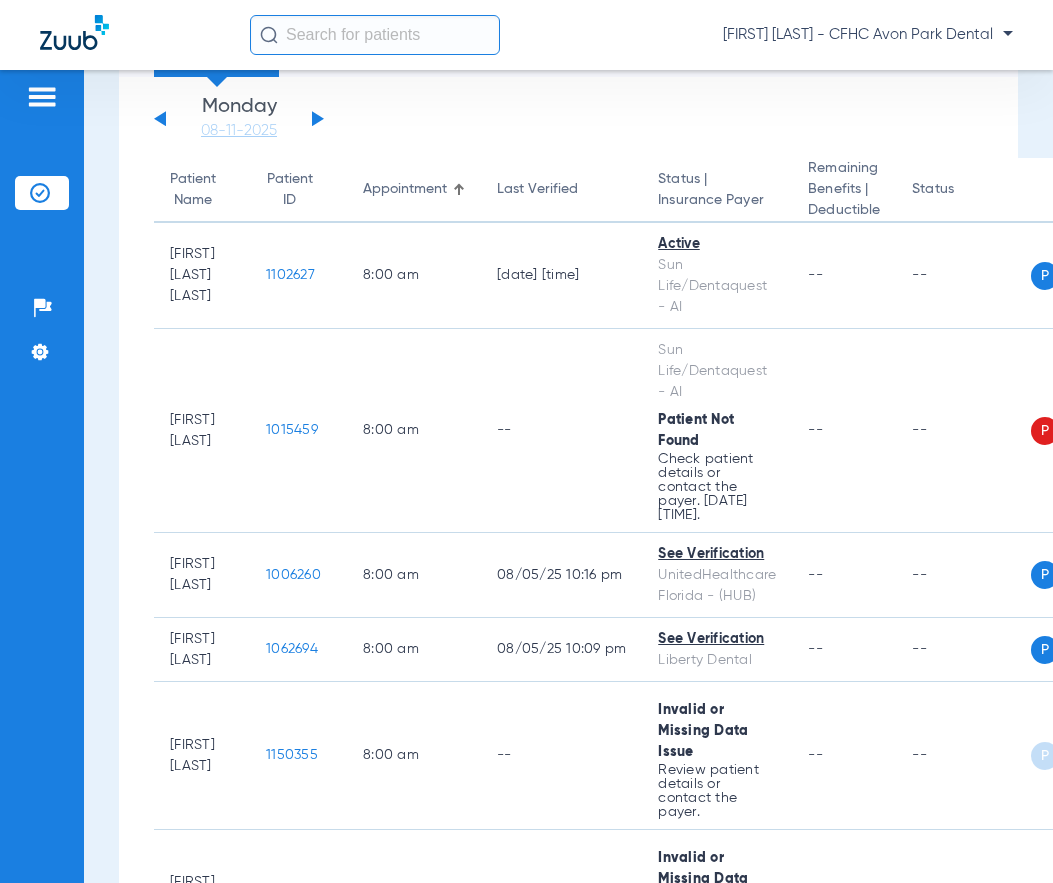scroll, scrollTop: 0, scrollLeft: 0, axis: both 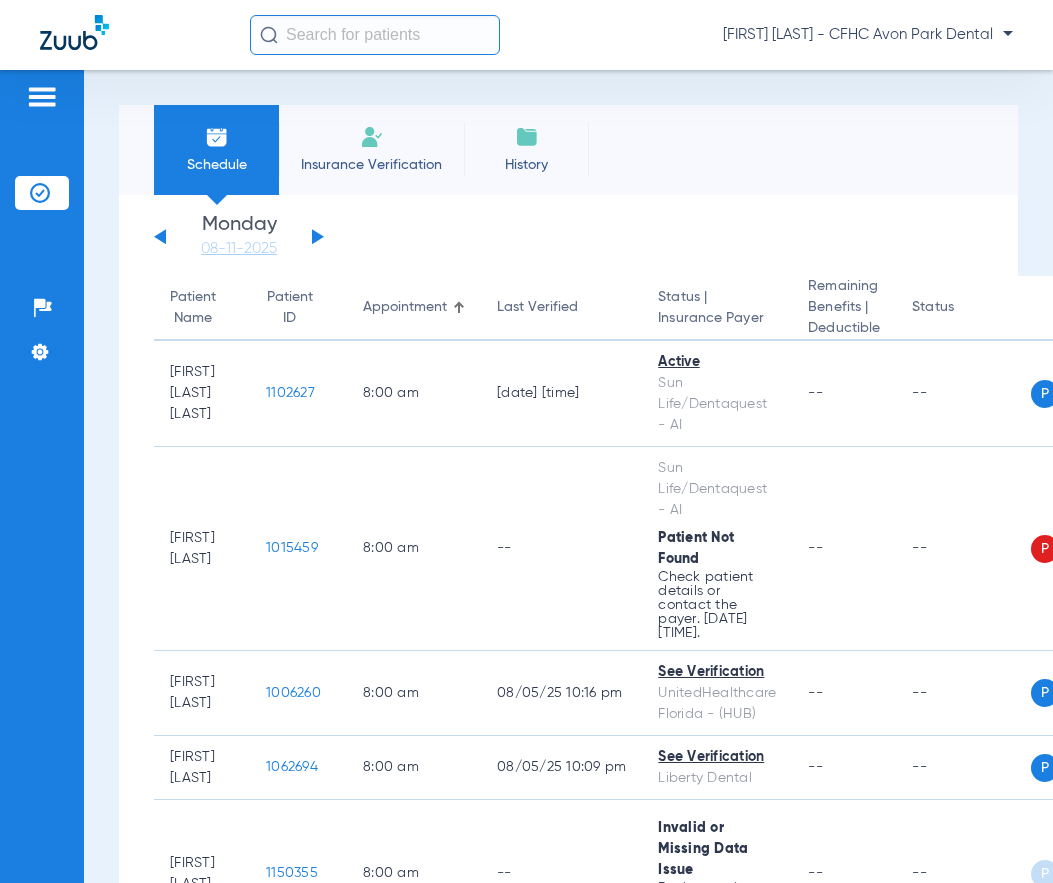 click on "[FIRST] [LAST] - CFHC Avon Park Dental" 